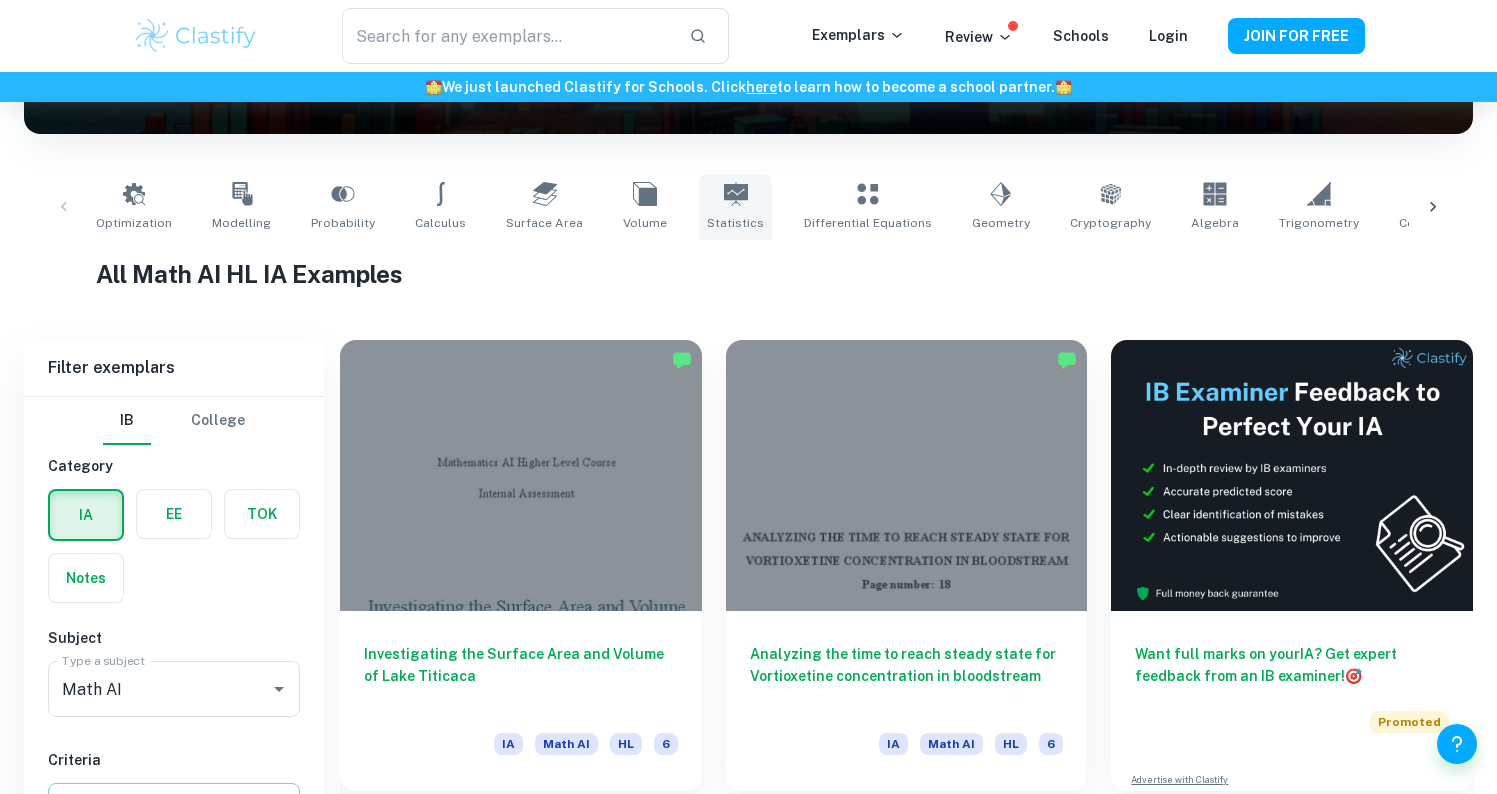 scroll, scrollTop: 540, scrollLeft: 0, axis: vertical 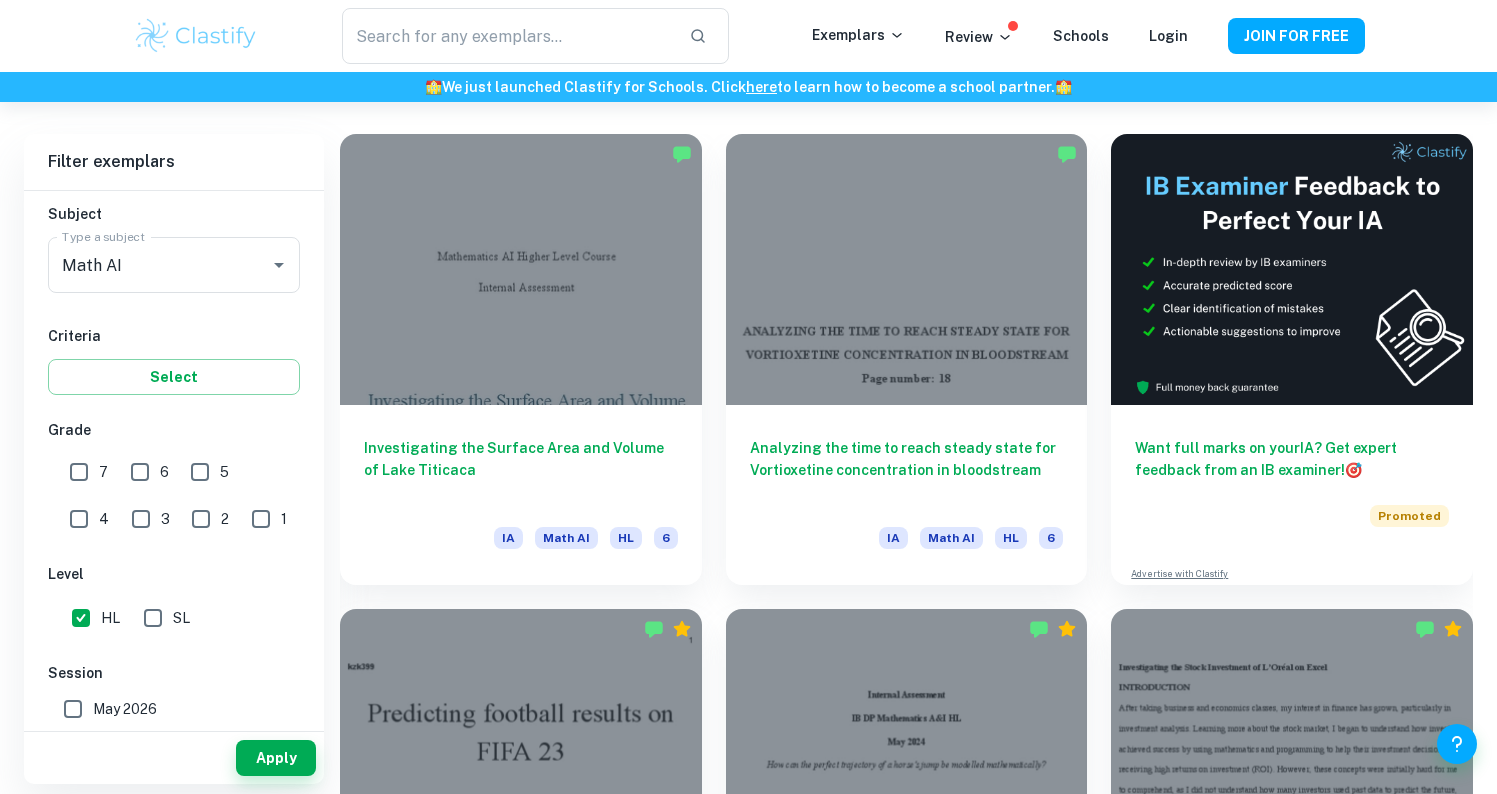 click on "7" at bounding box center [79, 472] 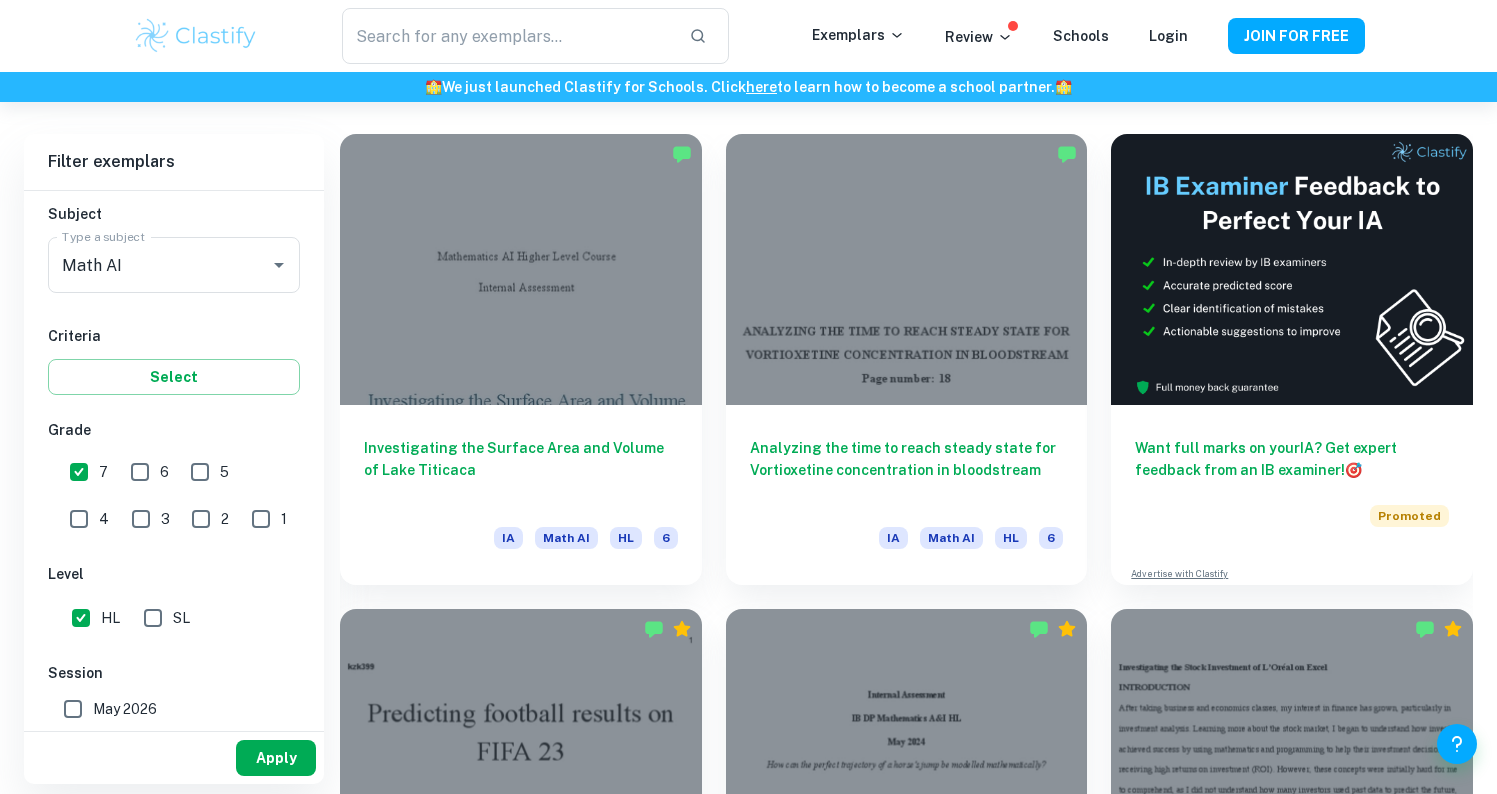 click on "Apply" at bounding box center (276, 758) 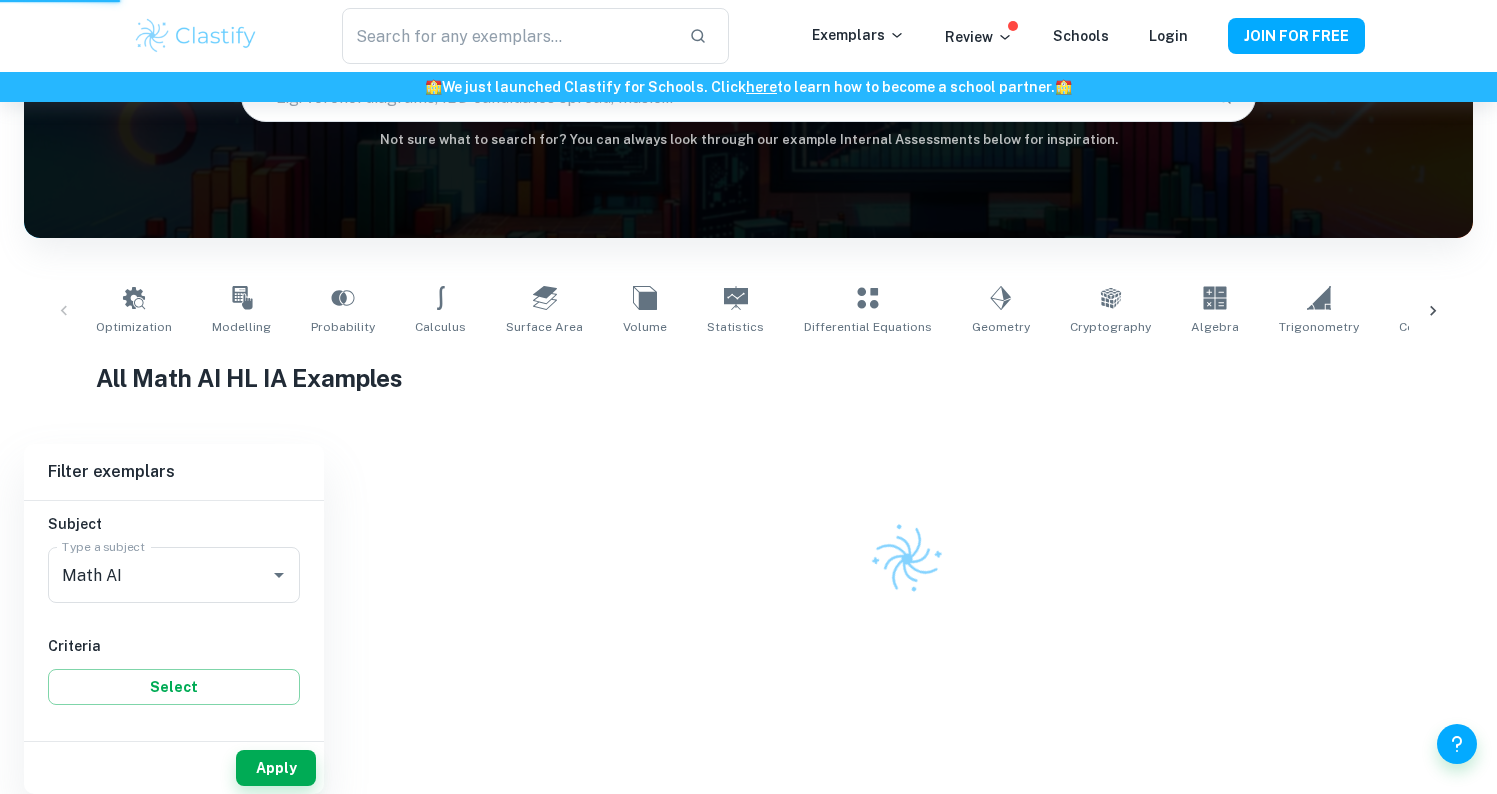 scroll, scrollTop: 180, scrollLeft: 0, axis: vertical 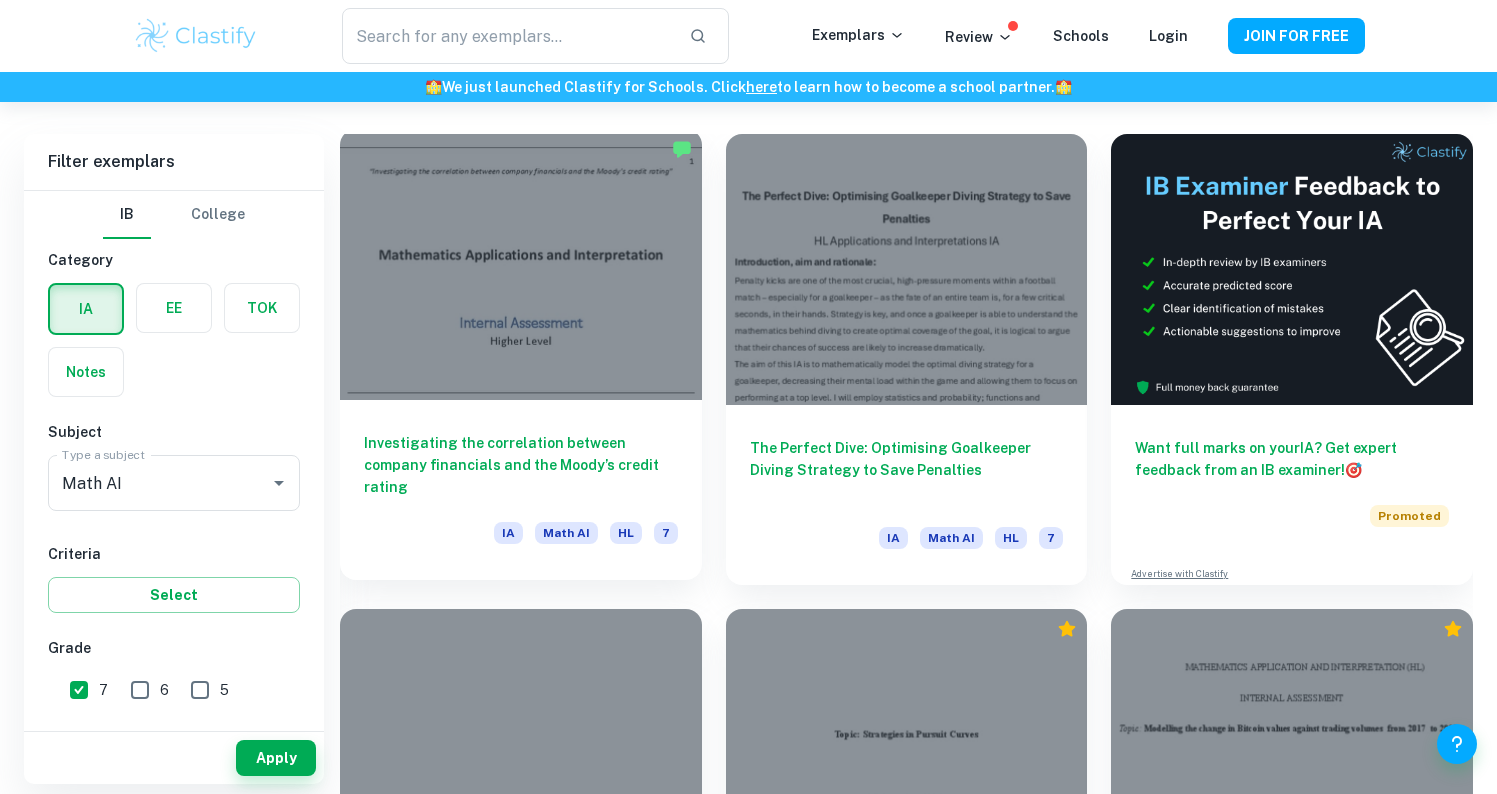 click on "Investigating the correlation between company financials and the Moody’s credit rating" at bounding box center (521, 465) 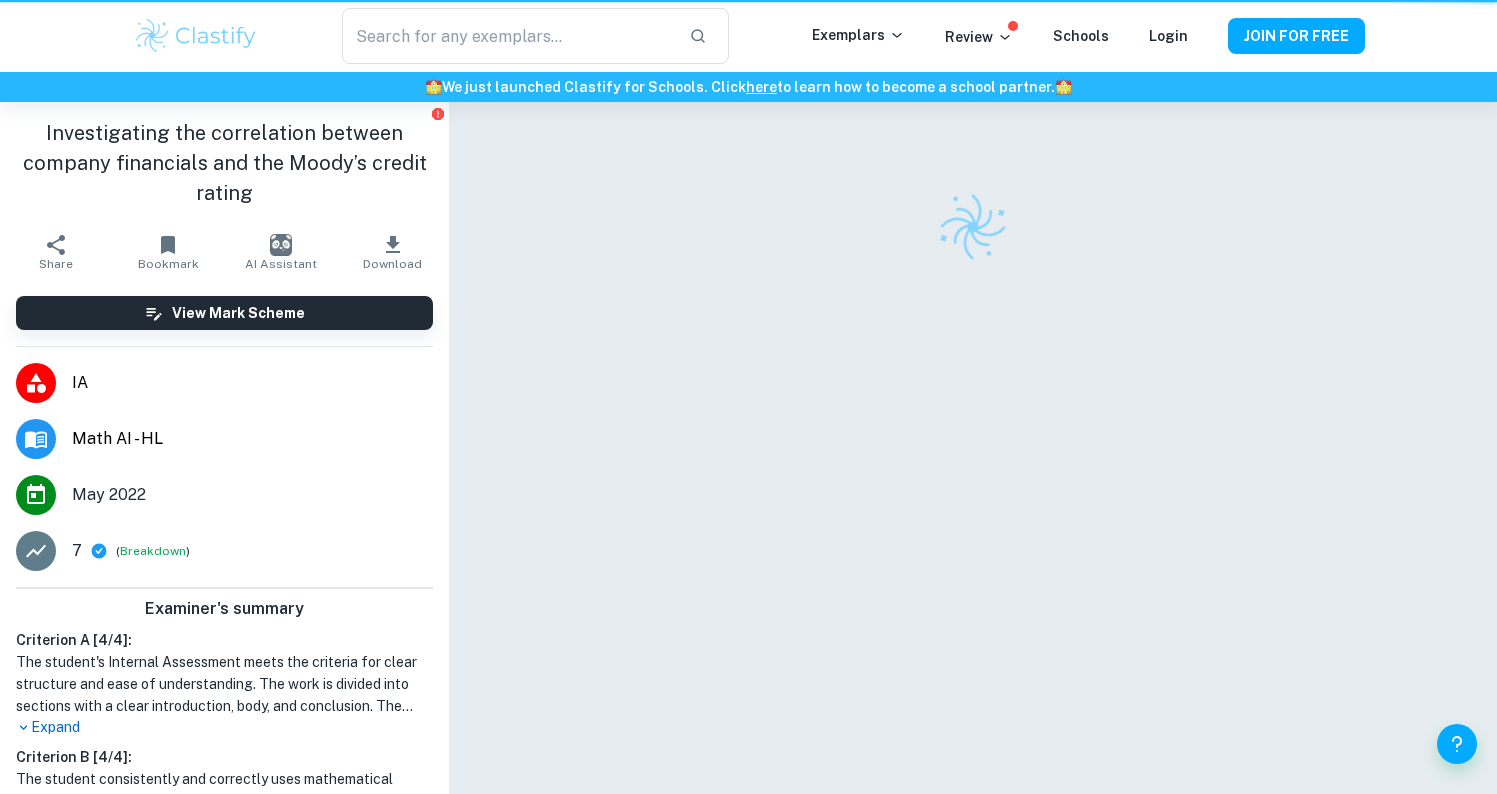 click at bounding box center [973, 475] 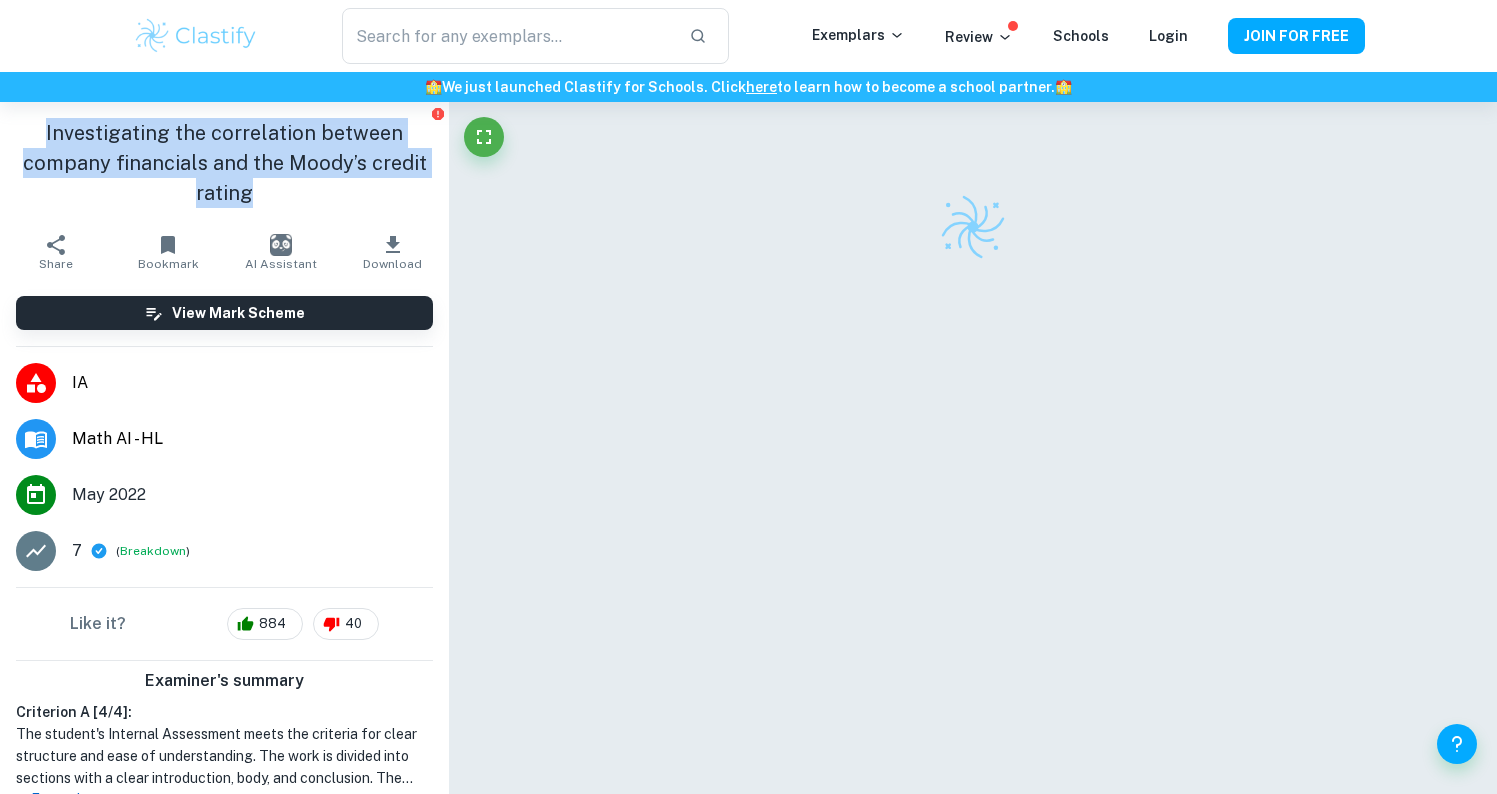 drag, startPoint x: 253, startPoint y: 192, endPoint x: 44, endPoint y: 132, distance: 217.44194 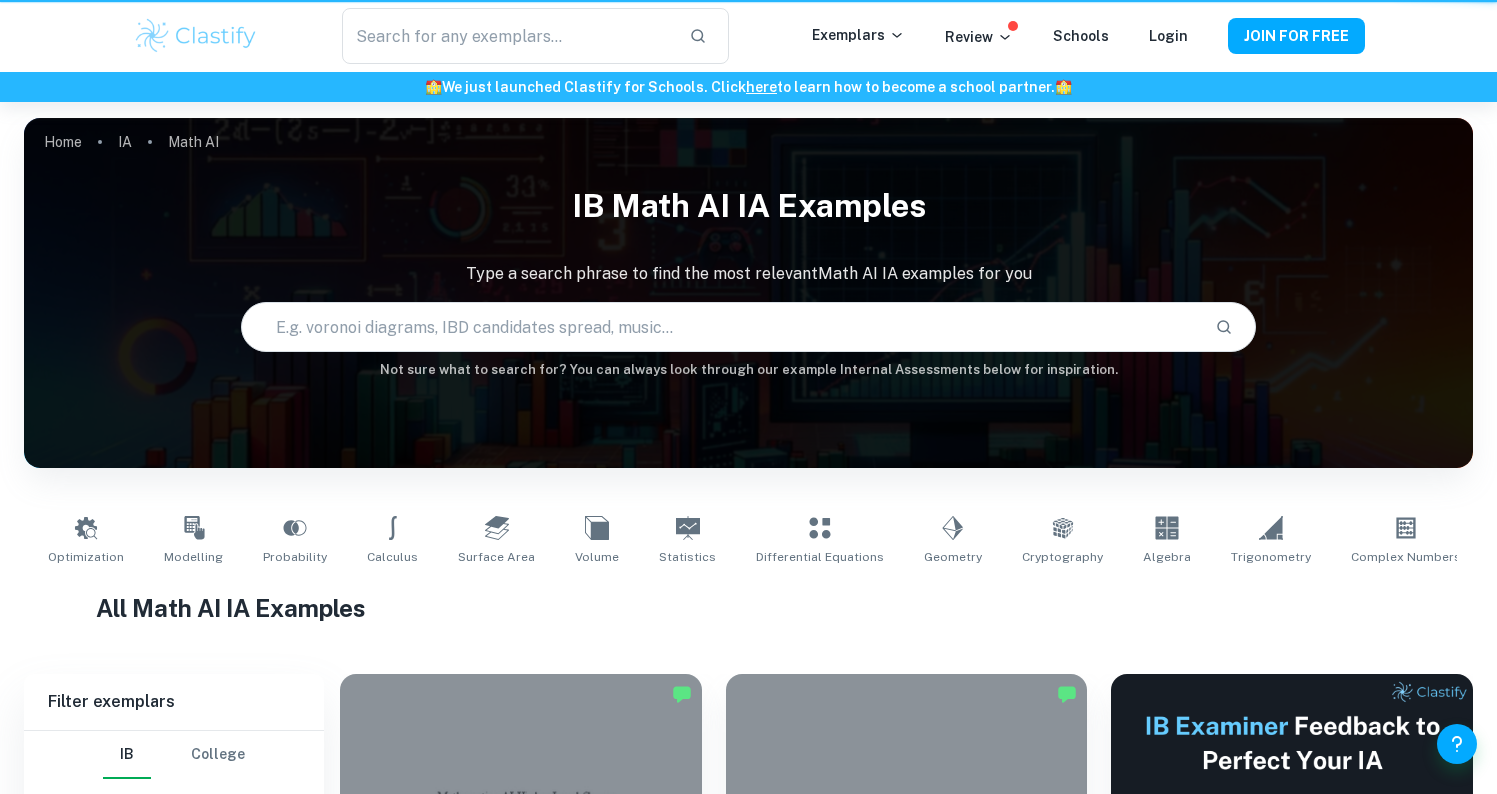scroll, scrollTop: 540, scrollLeft: 0, axis: vertical 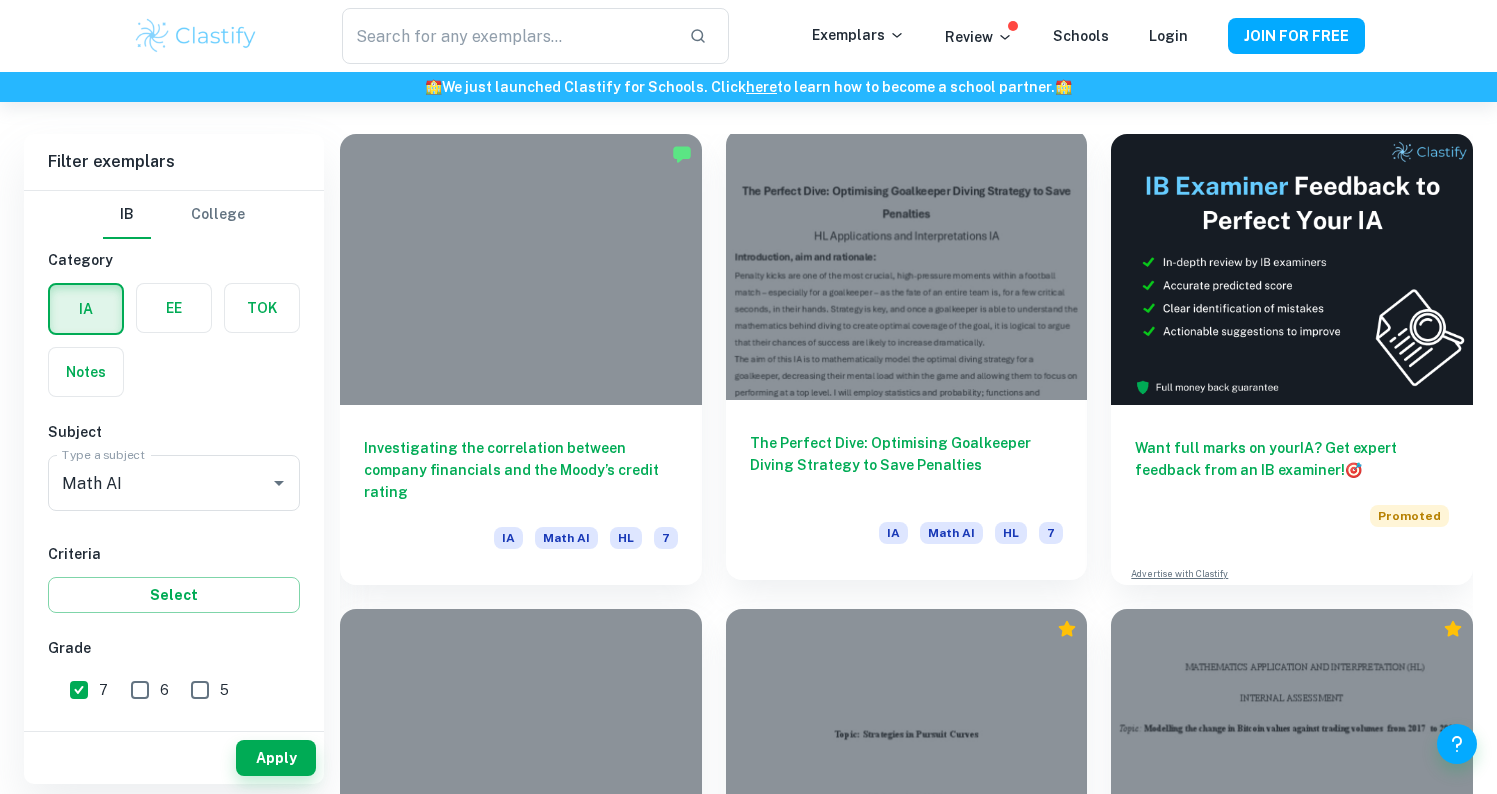 click on "The Perfect Dive: Optimising Goalkeeper Diving Strategy to Save Penalties" at bounding box center (907, 465) 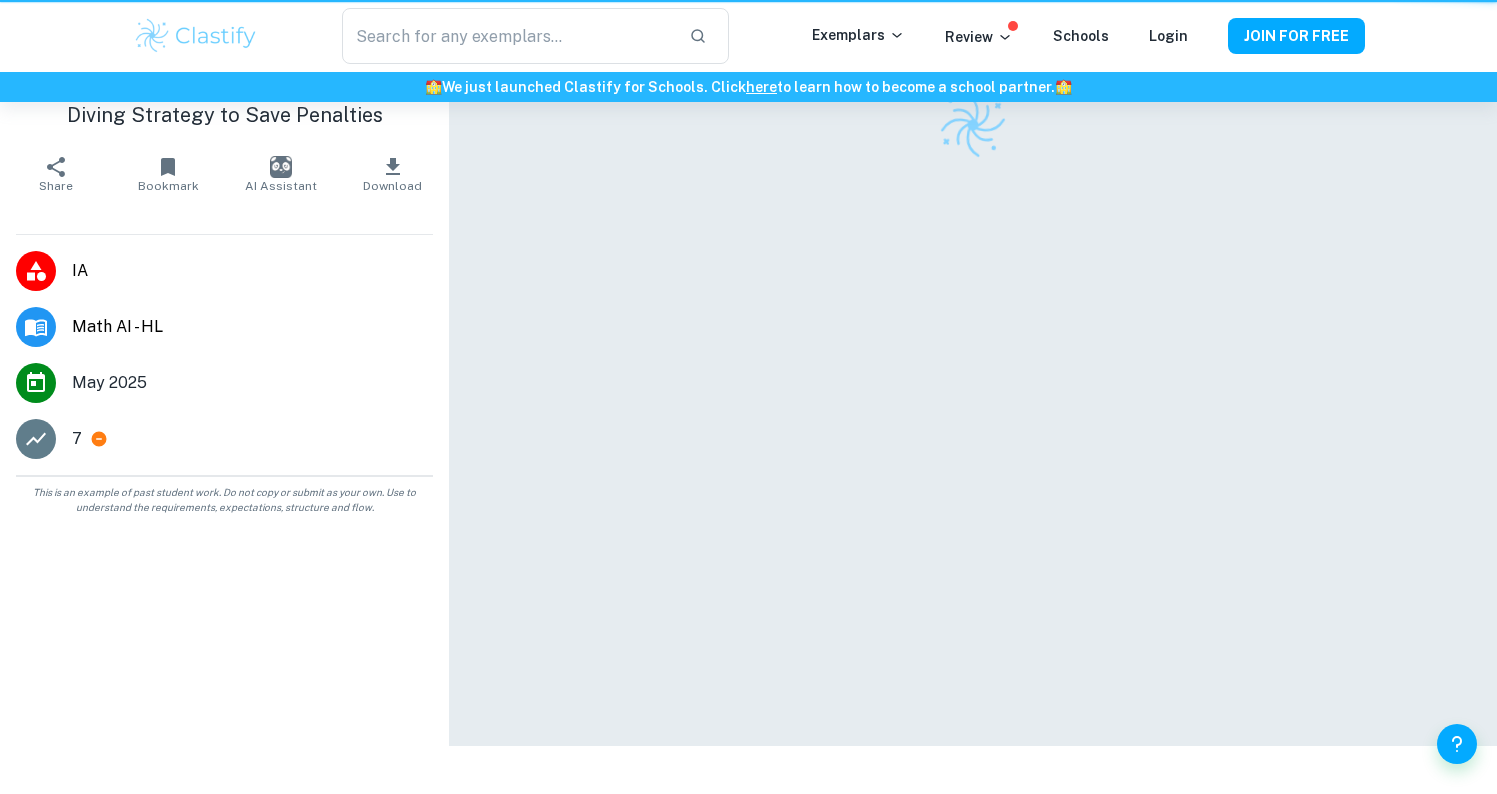 scroll, scrollTop: 0, scrollLeft: 0, axis: both 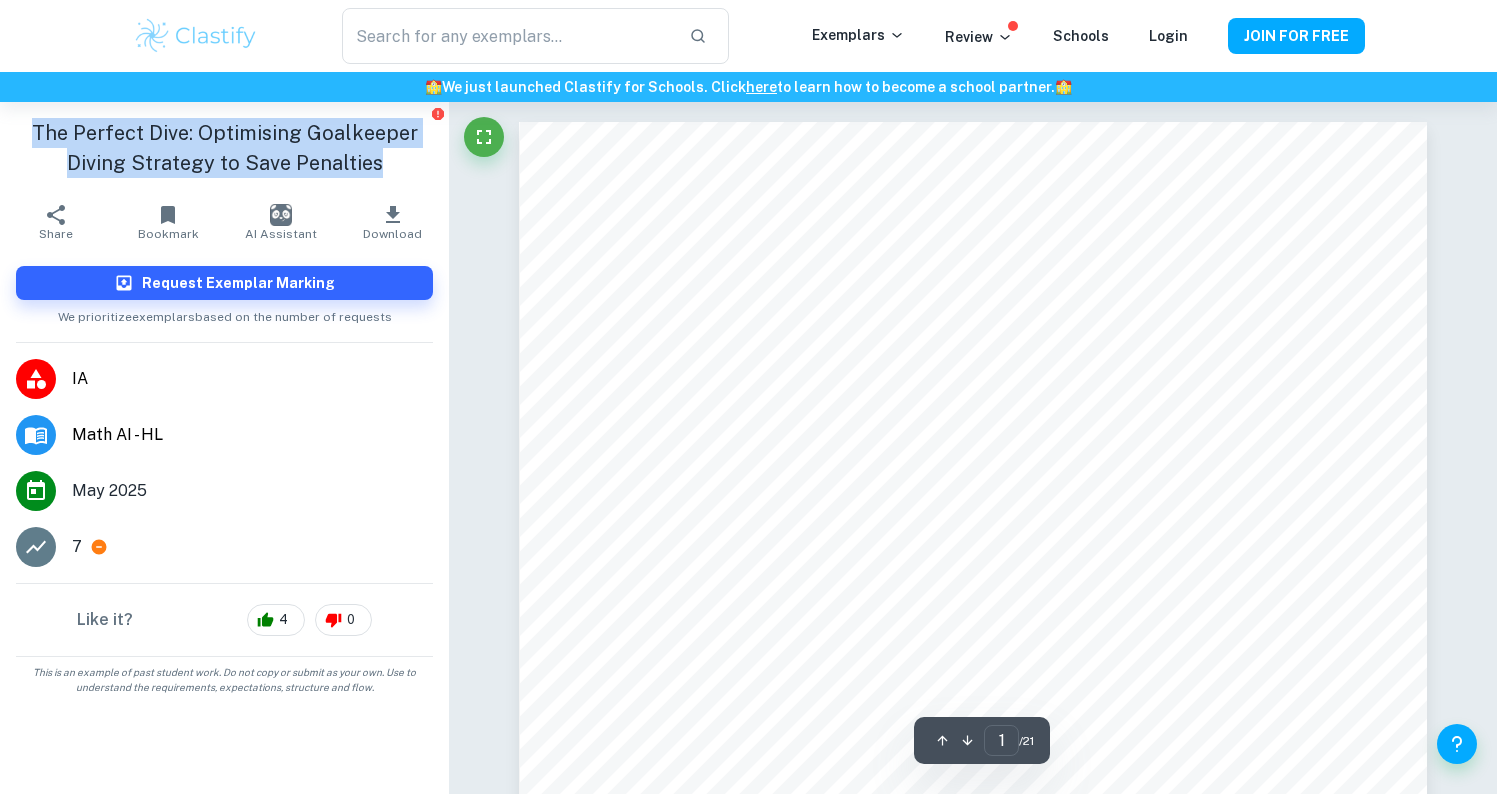 drag, startPoint x: 395, startPoint y: 168, endPoint x: 40, endPoint y: 130, distance: 357.028 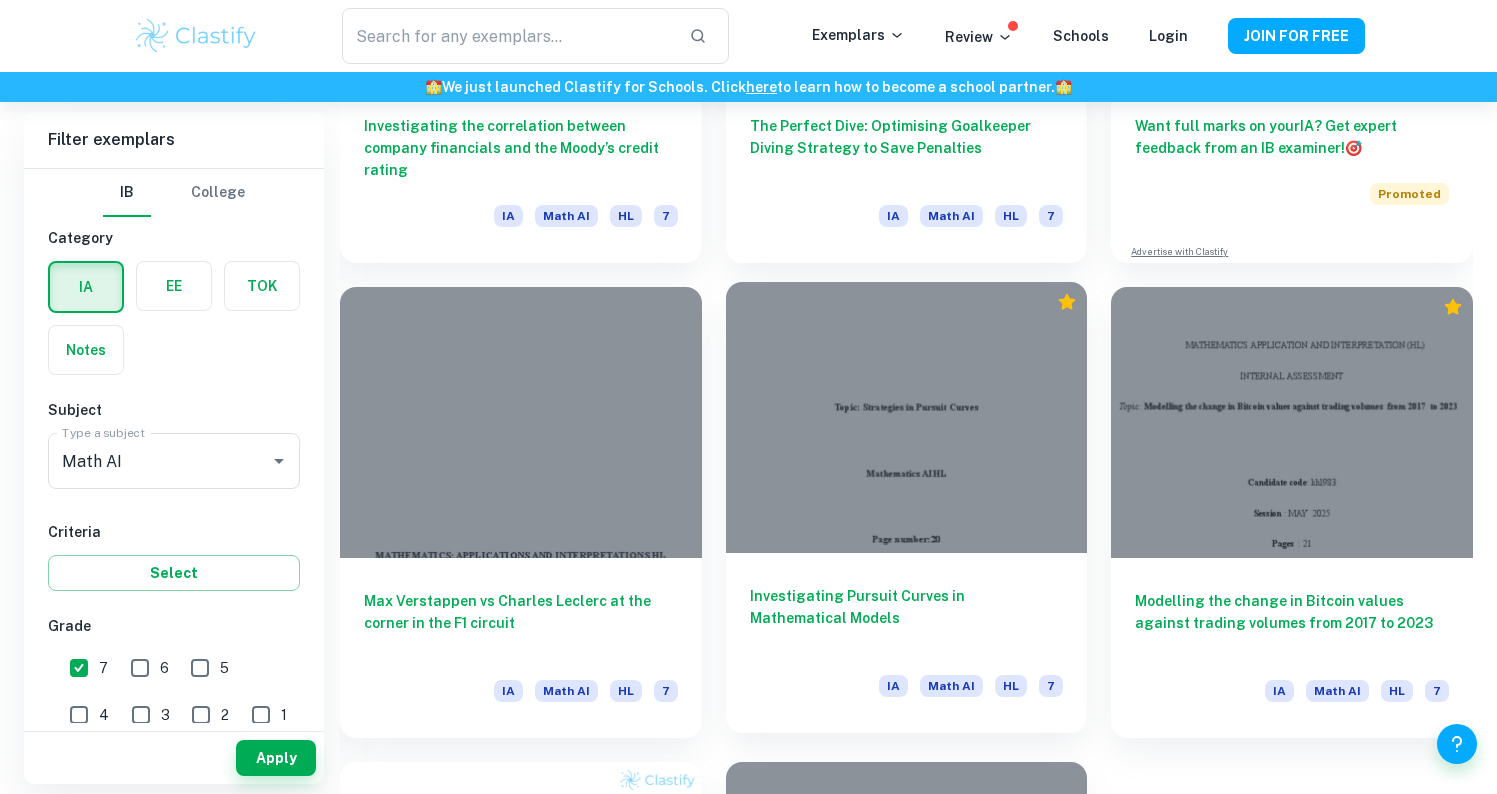 scroll, scrollTop: 907, scrollLeft: 0, axis: vertical 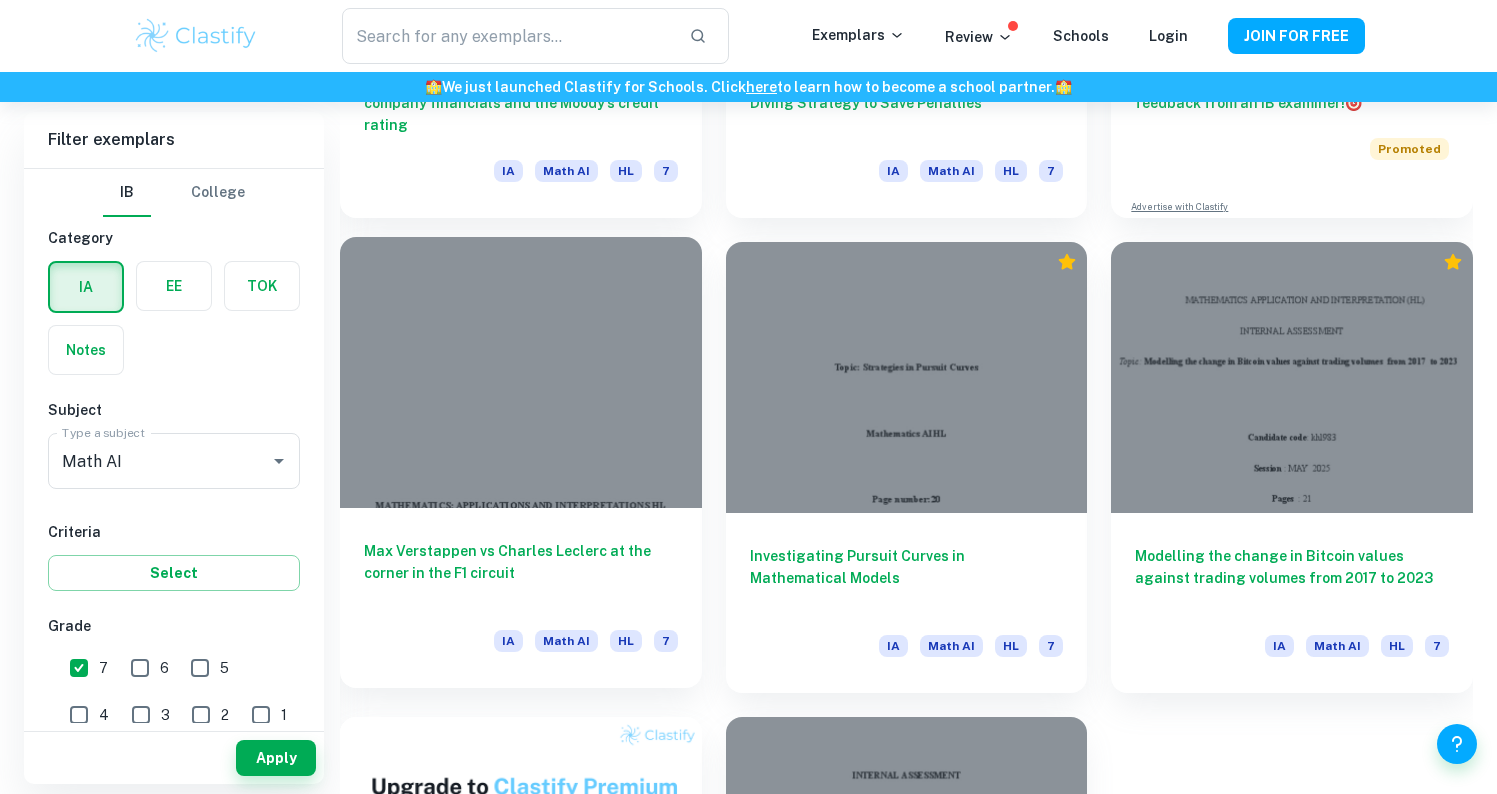 click on "Max Verstappen vs Charles Leclerc at the corner in the F1 circuit" at bounding box center (521, 573) 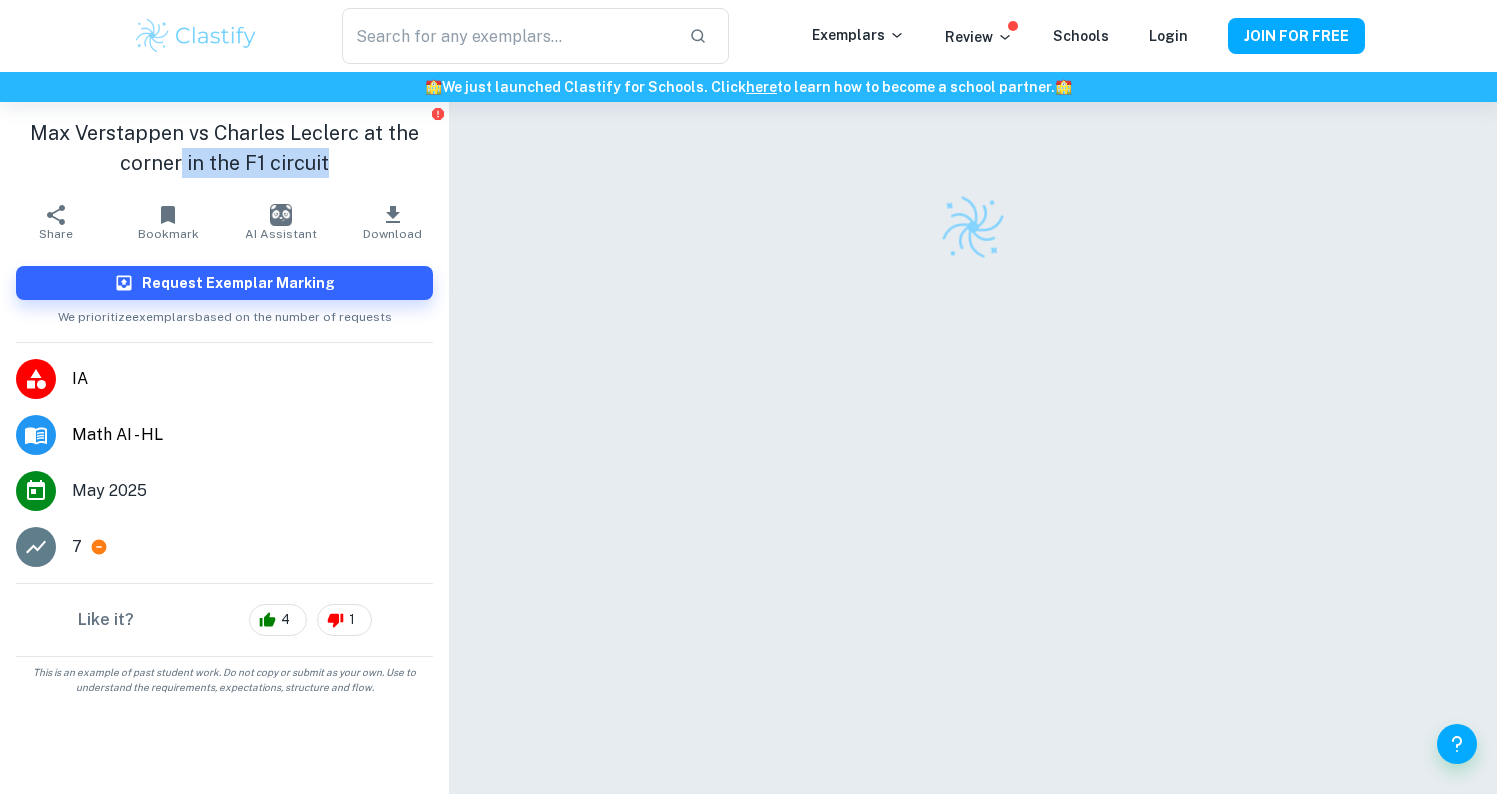 drag, startPoint x: 340, startPoint y: 159, endPoint x: 179, endPoint y: 159, distance: 161 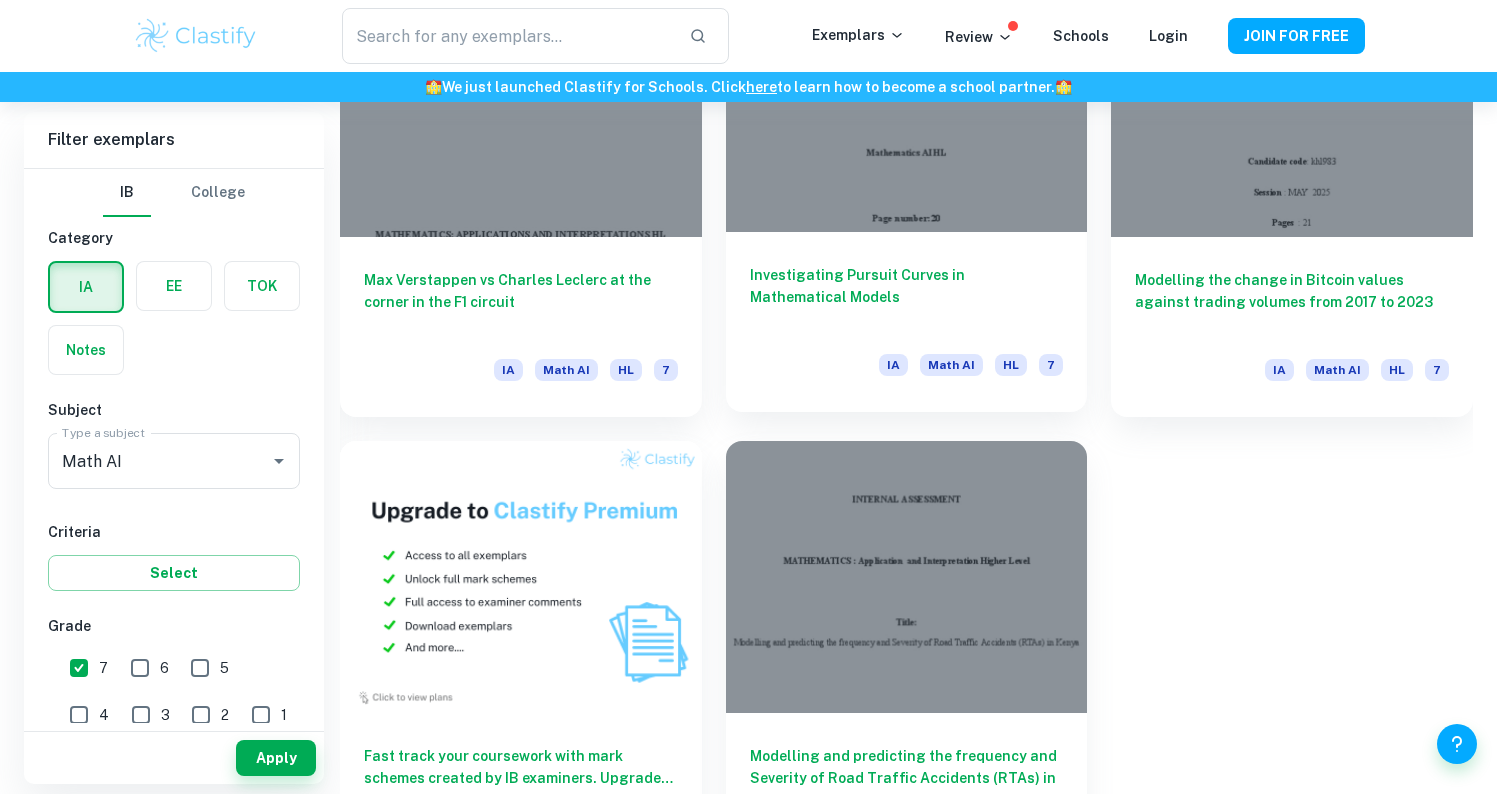 scroll, scrollTop: 1281, scrollLeft: 0, axis: vertical 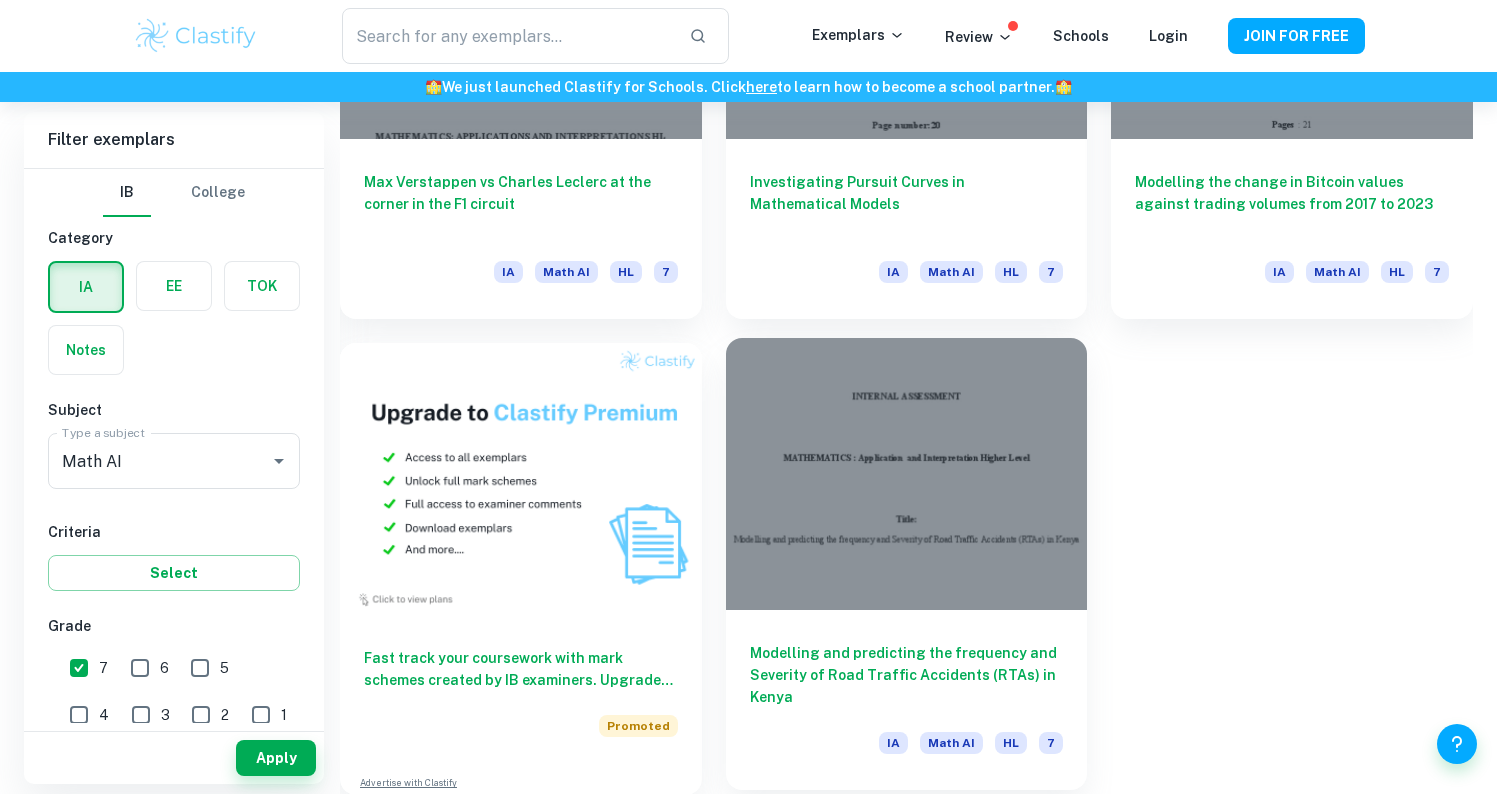 click on "Modelling and predicting the frequency and Severity of Road Traffic Accidents (RTAs) in Kenya" at bounding box center (907, 675) 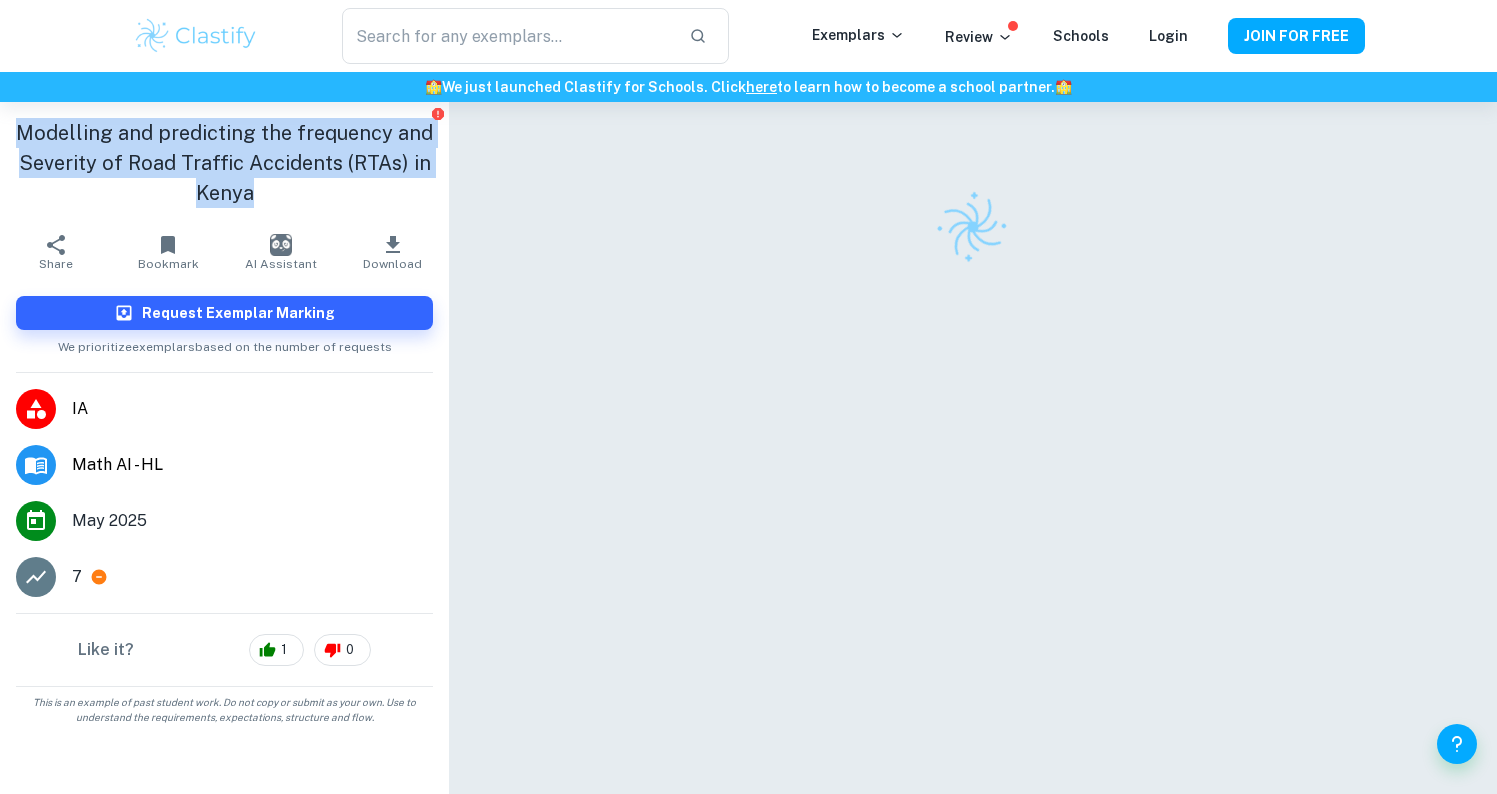 drag, startPoint x: 266, startPoint y: 194, endPoint x: 19, endPoint y: 127, distance: 255.92577 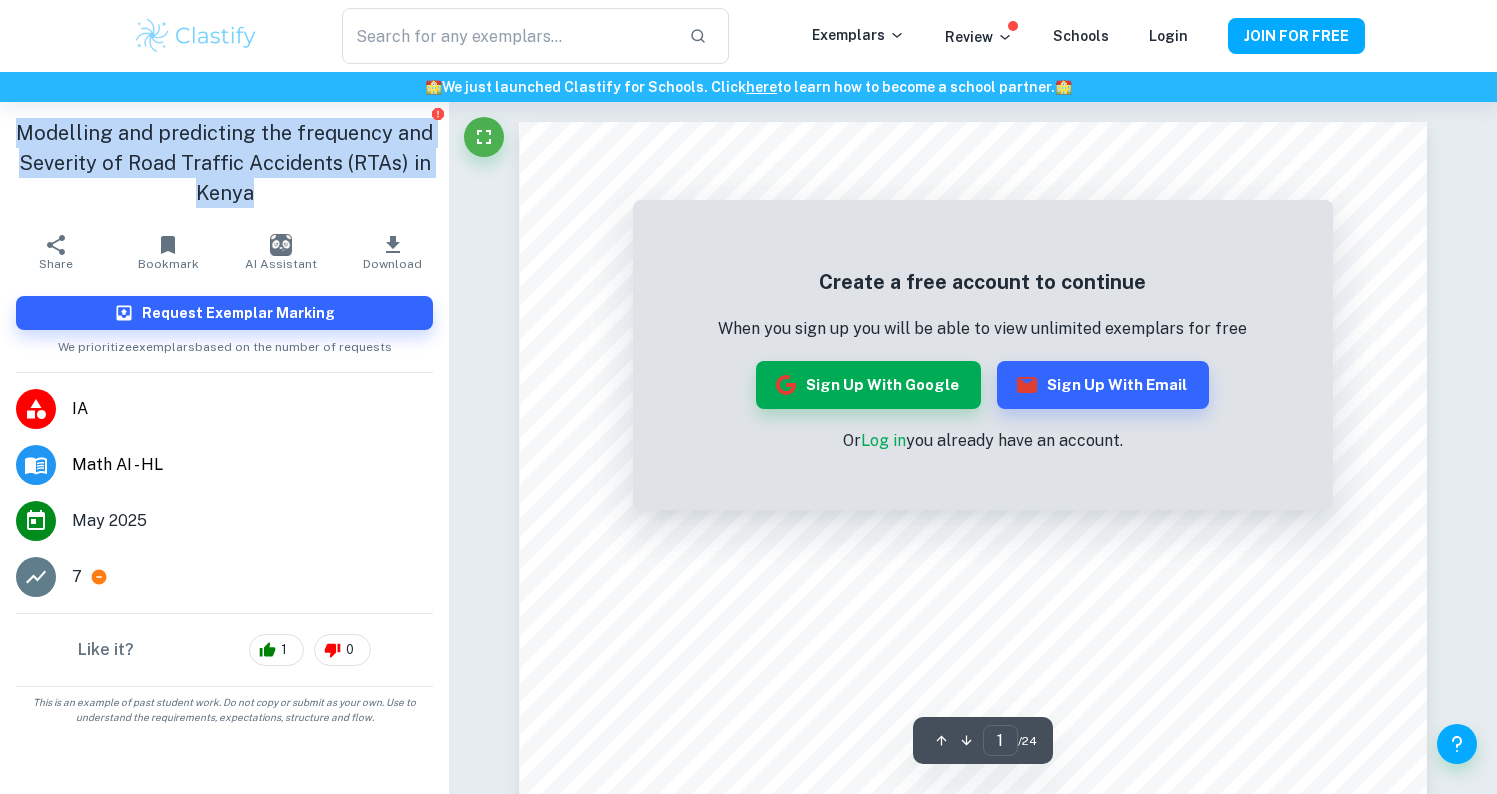 copy on "Modelling and predicting the frequency and Severity of Road Traffic Accidents (RTAs) in Kenya" 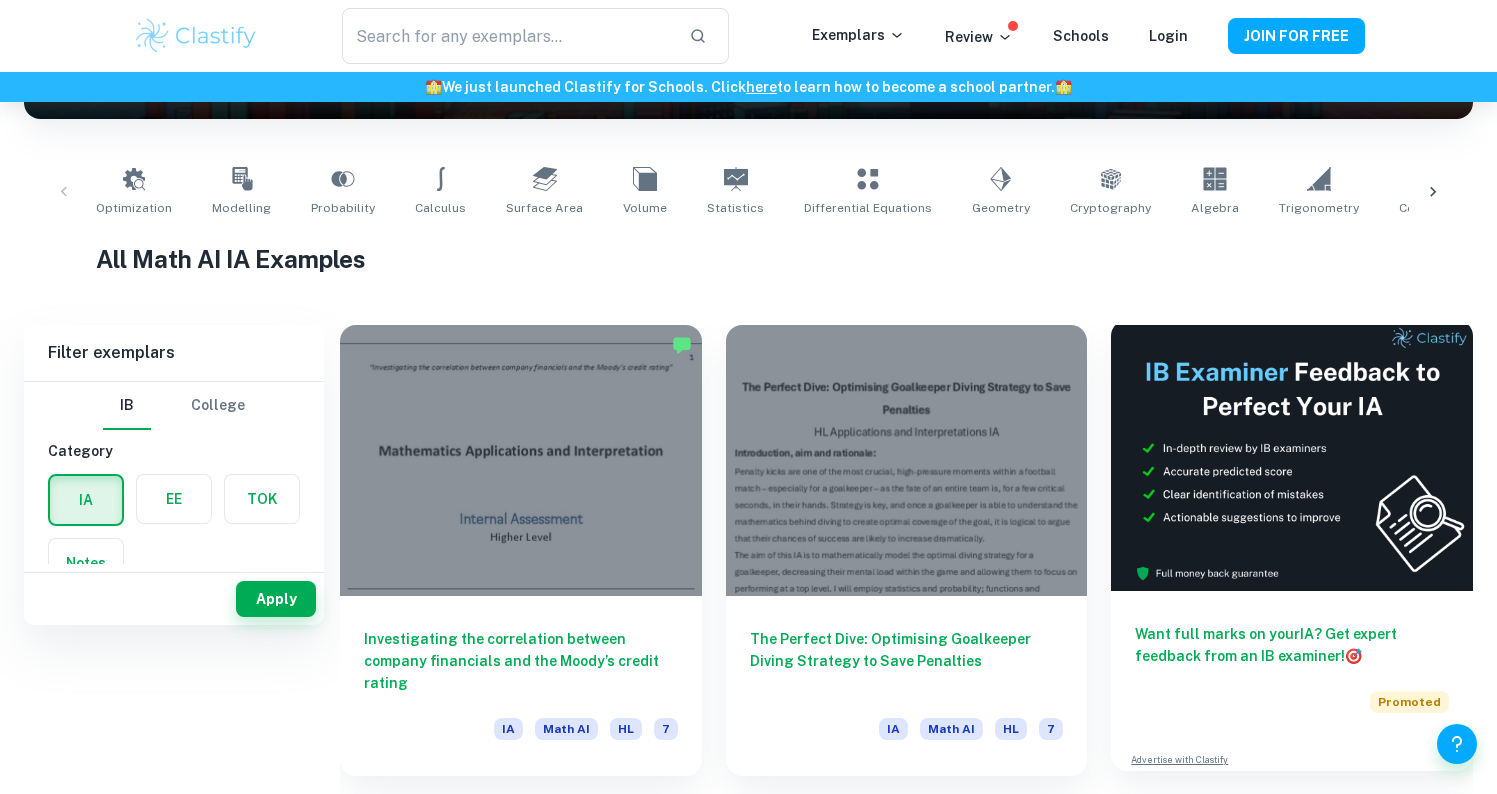 scroll, scrollTop: 452, scrollLeft: 0, axis: vertical 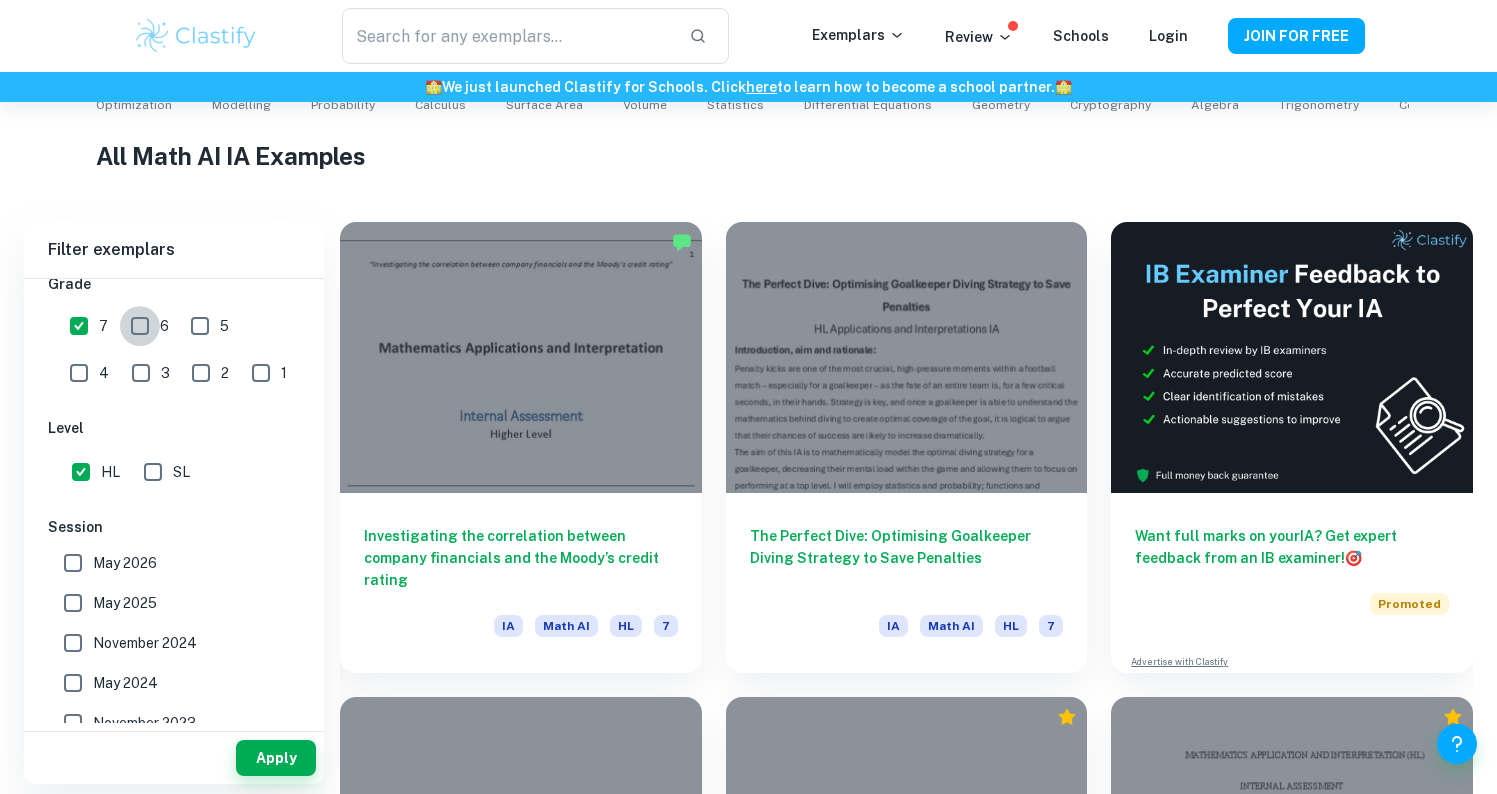 click on "6" at bounding box center [140, 326] 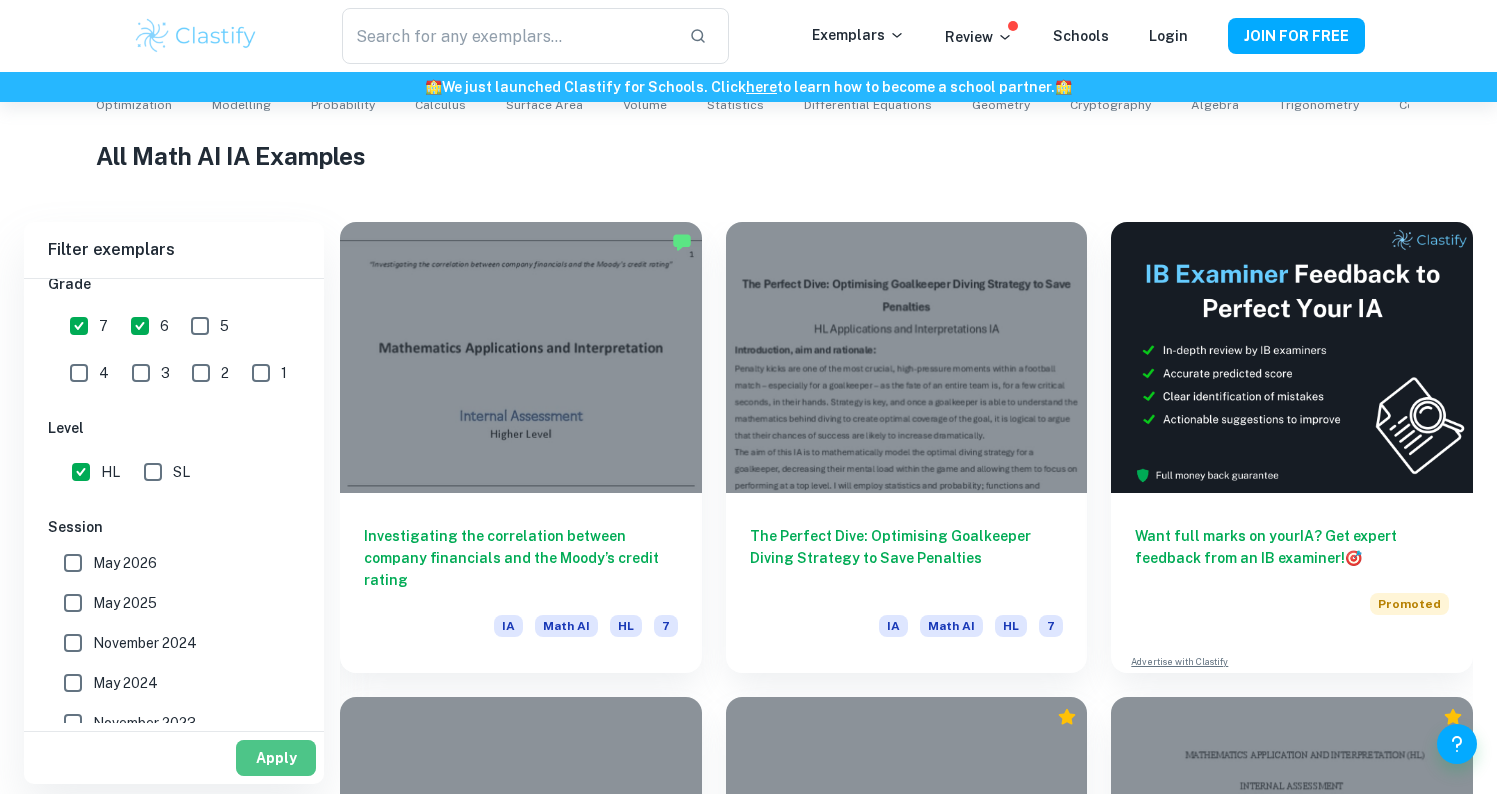 click on "Apply" at bounding box center [276, 758] 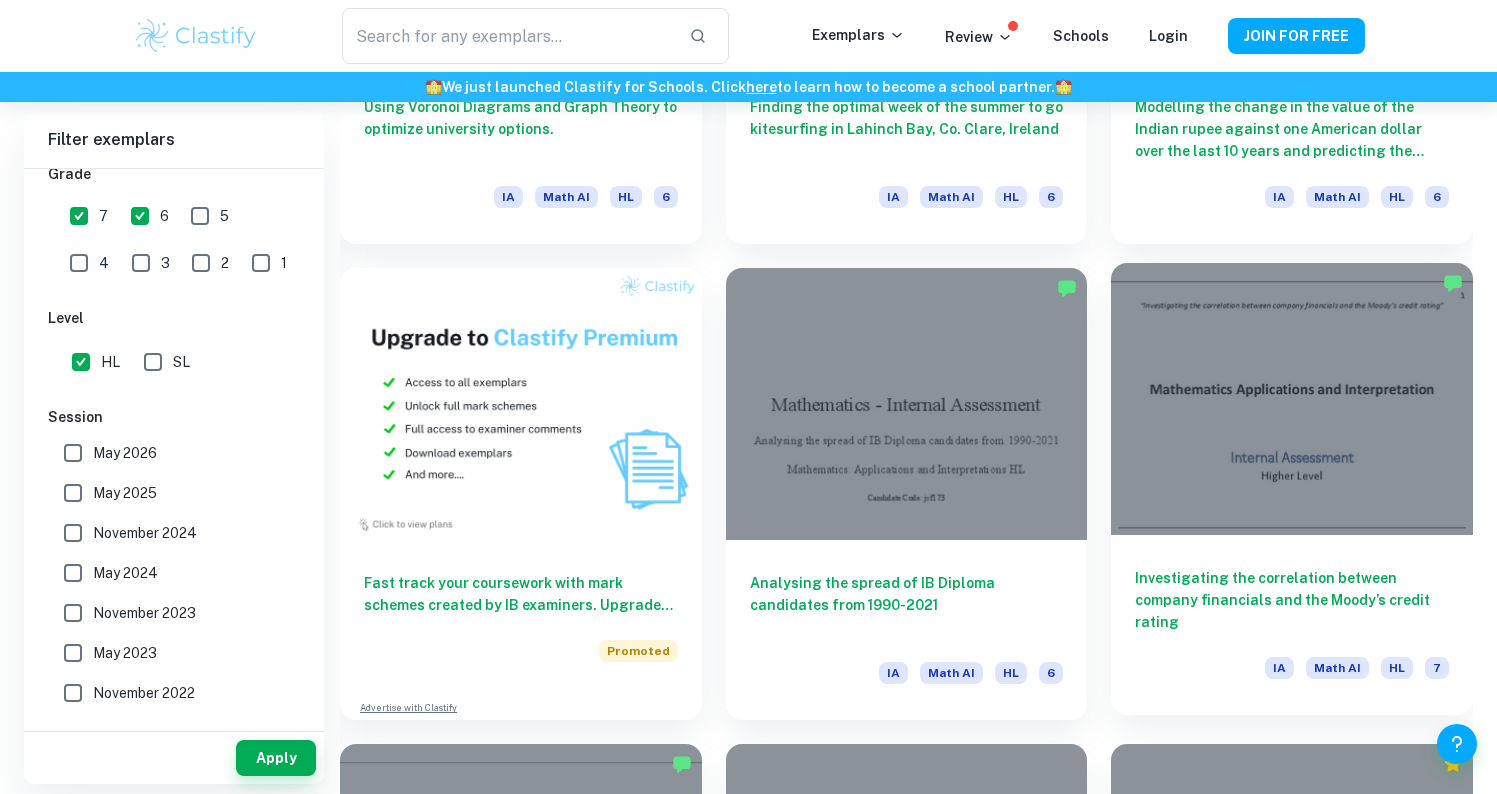 scroll, scrollTop: 1561, scrollLeft: 0, axis: vertical 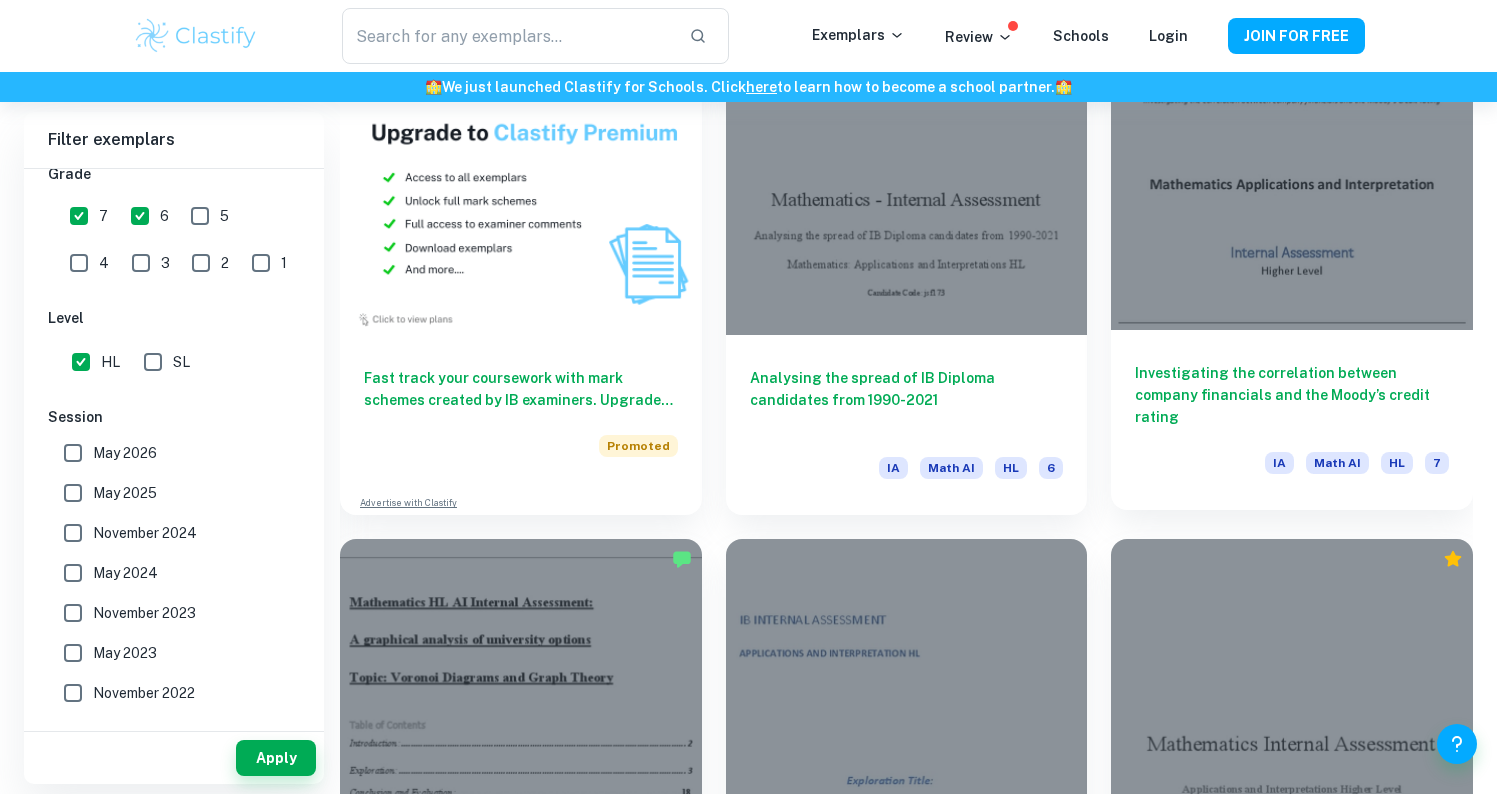 click on "Investigating the correlation between company financials and the Moody’s credit rating" at bounding box center (1292, 395) 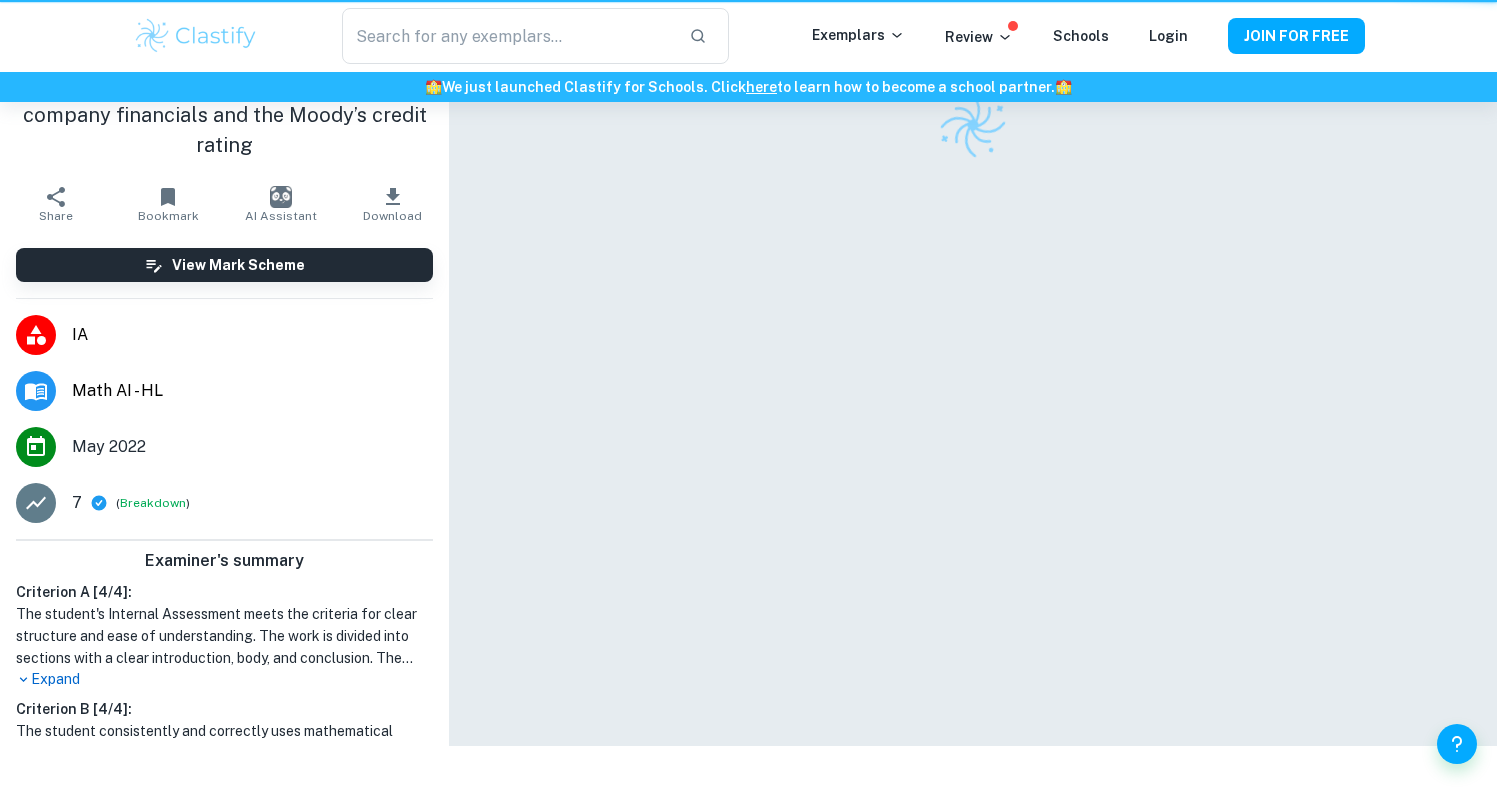 scroll, scrollTop: 0, scrollLeft: 0, axis: both 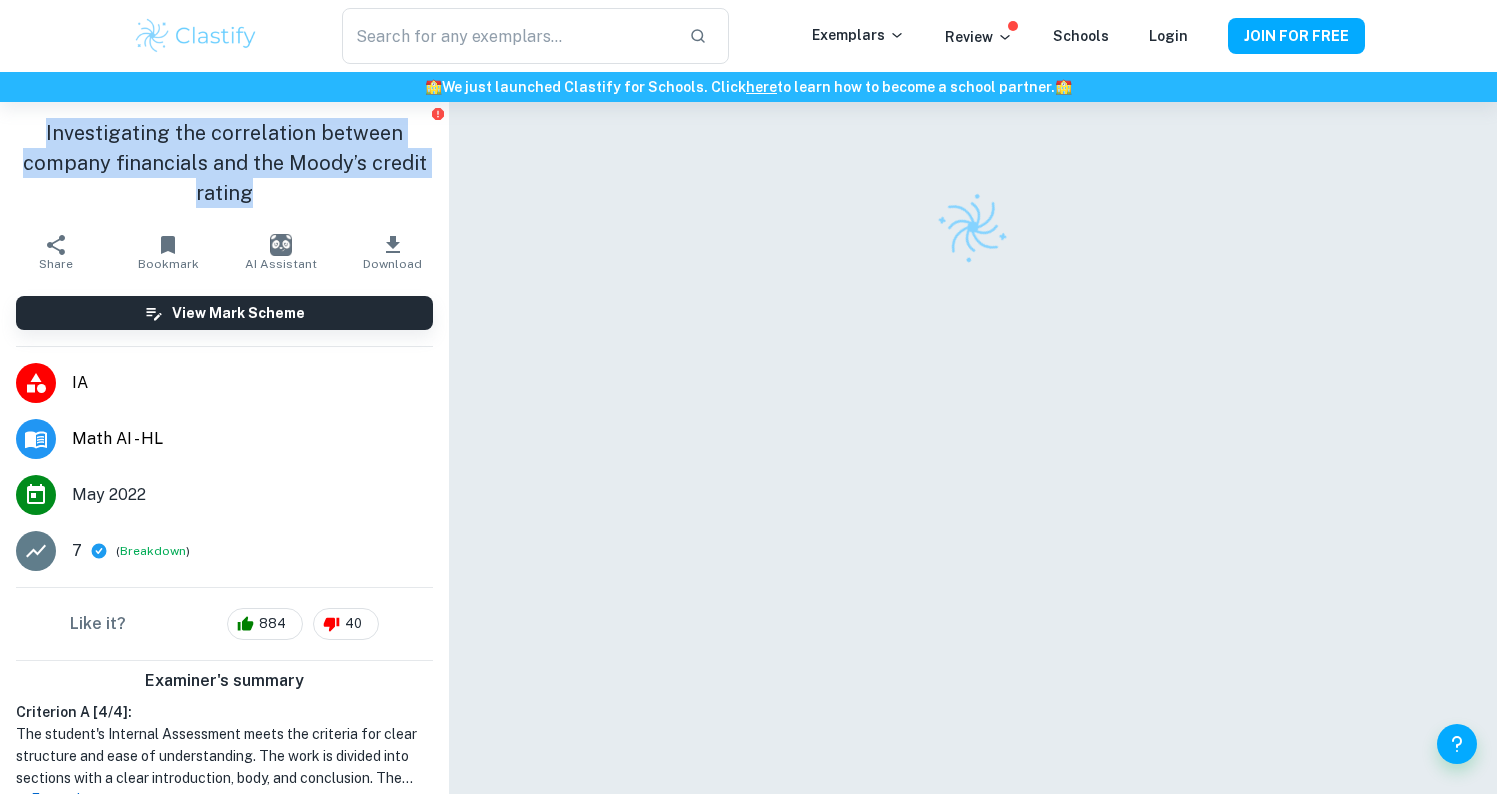 drag, startPoint x: 263, startPoint y: 198, endPoint x: 42, endPoint y: 122, distance: 233.7028 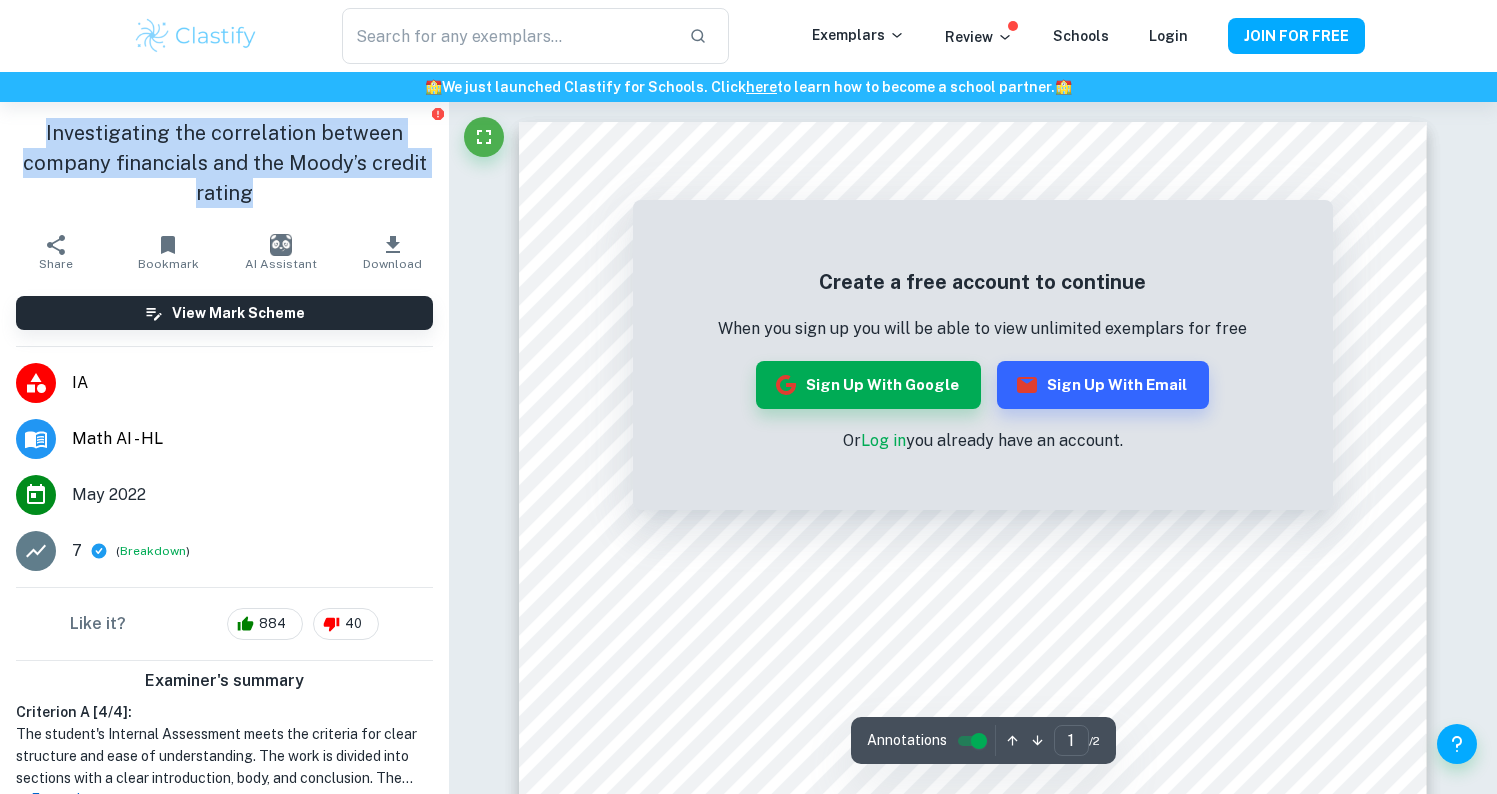 copy on "Investigating the correlation between company financials and the Moody’s credit rating" 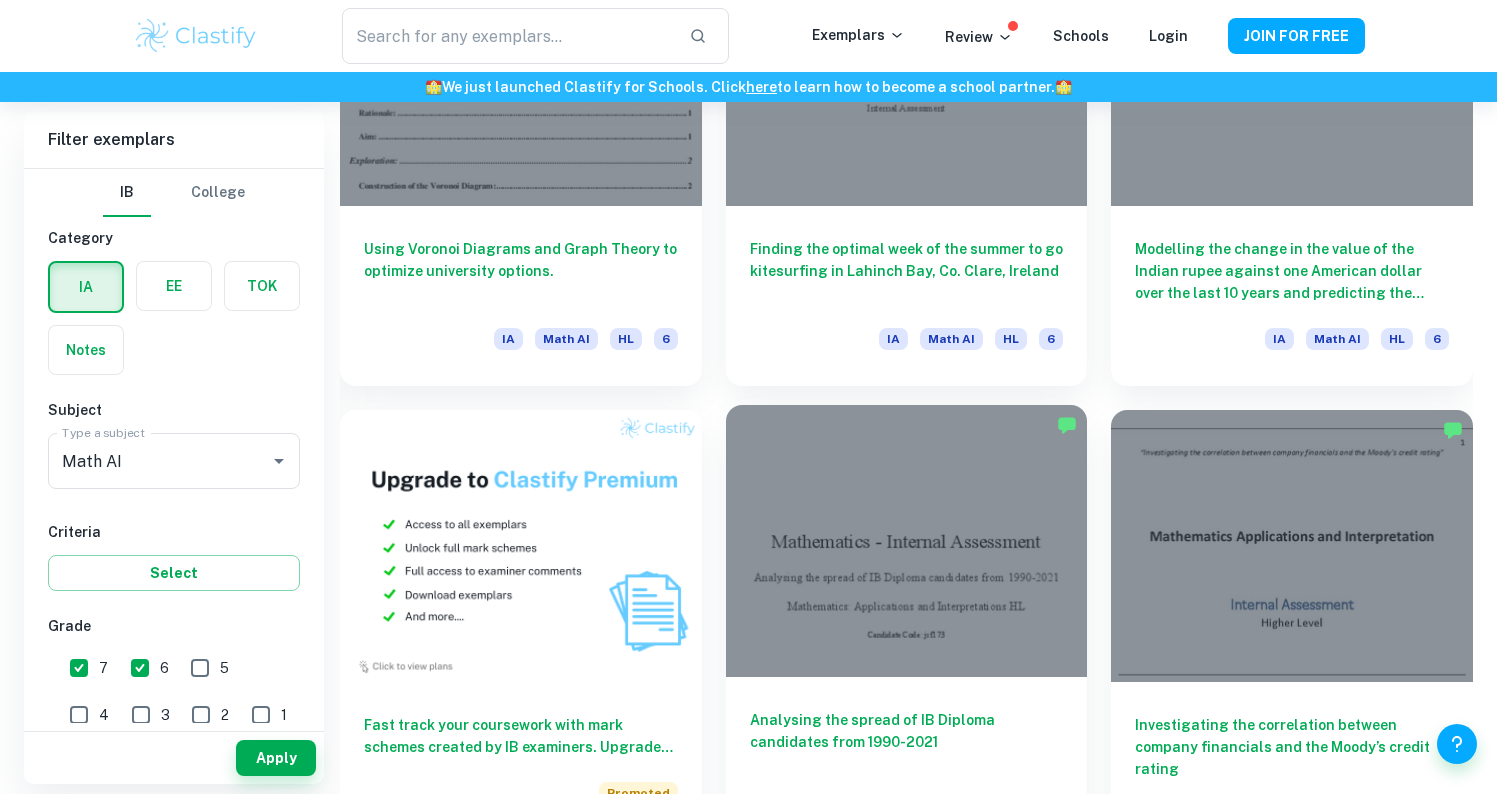 scroll, scrollTop: 1535, scrollLeft: 0, axis: vertical 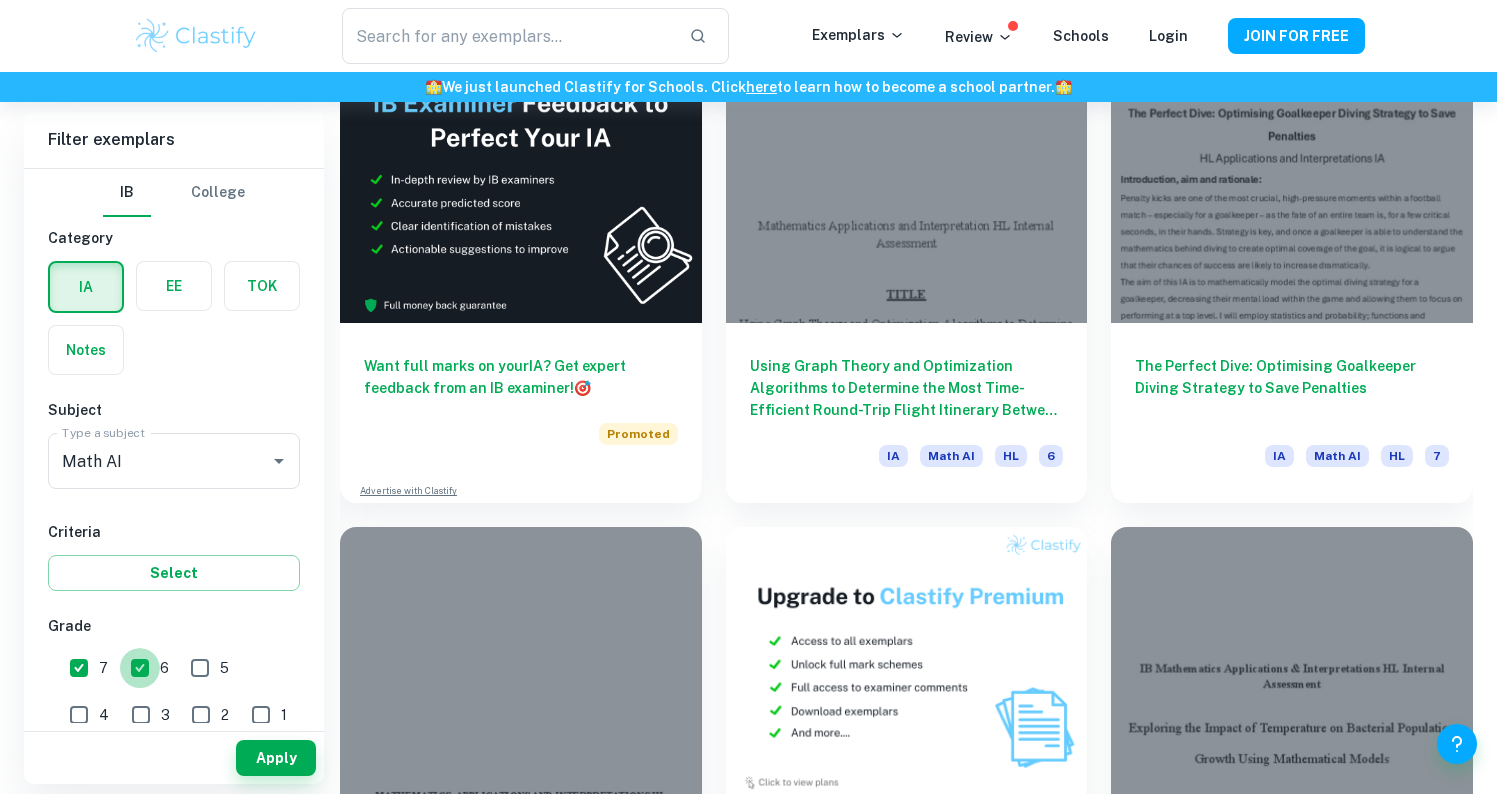 click on "6" at bounding box center [140, 668] 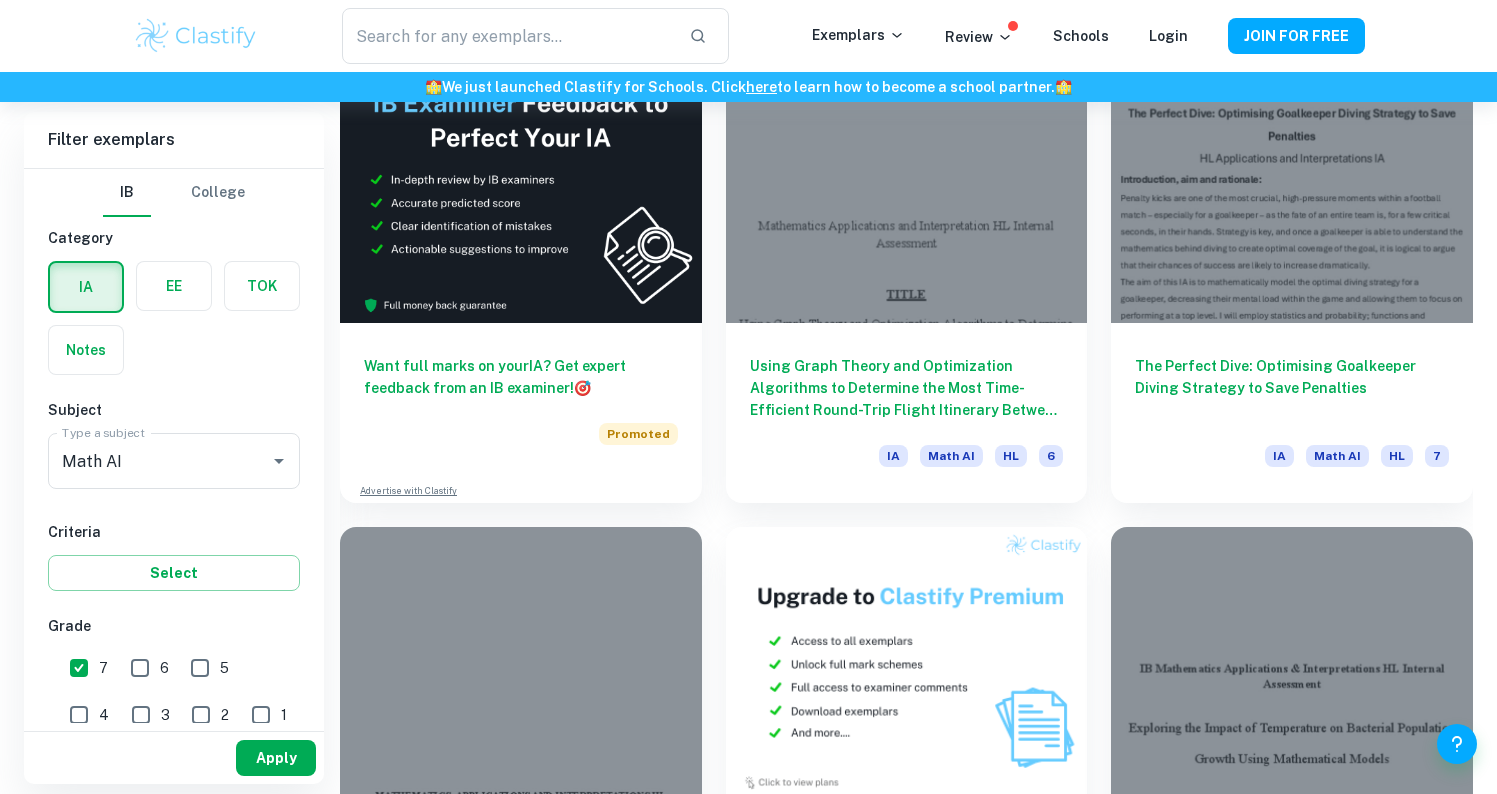 click on "Apply" at bounding box center [276, 758] 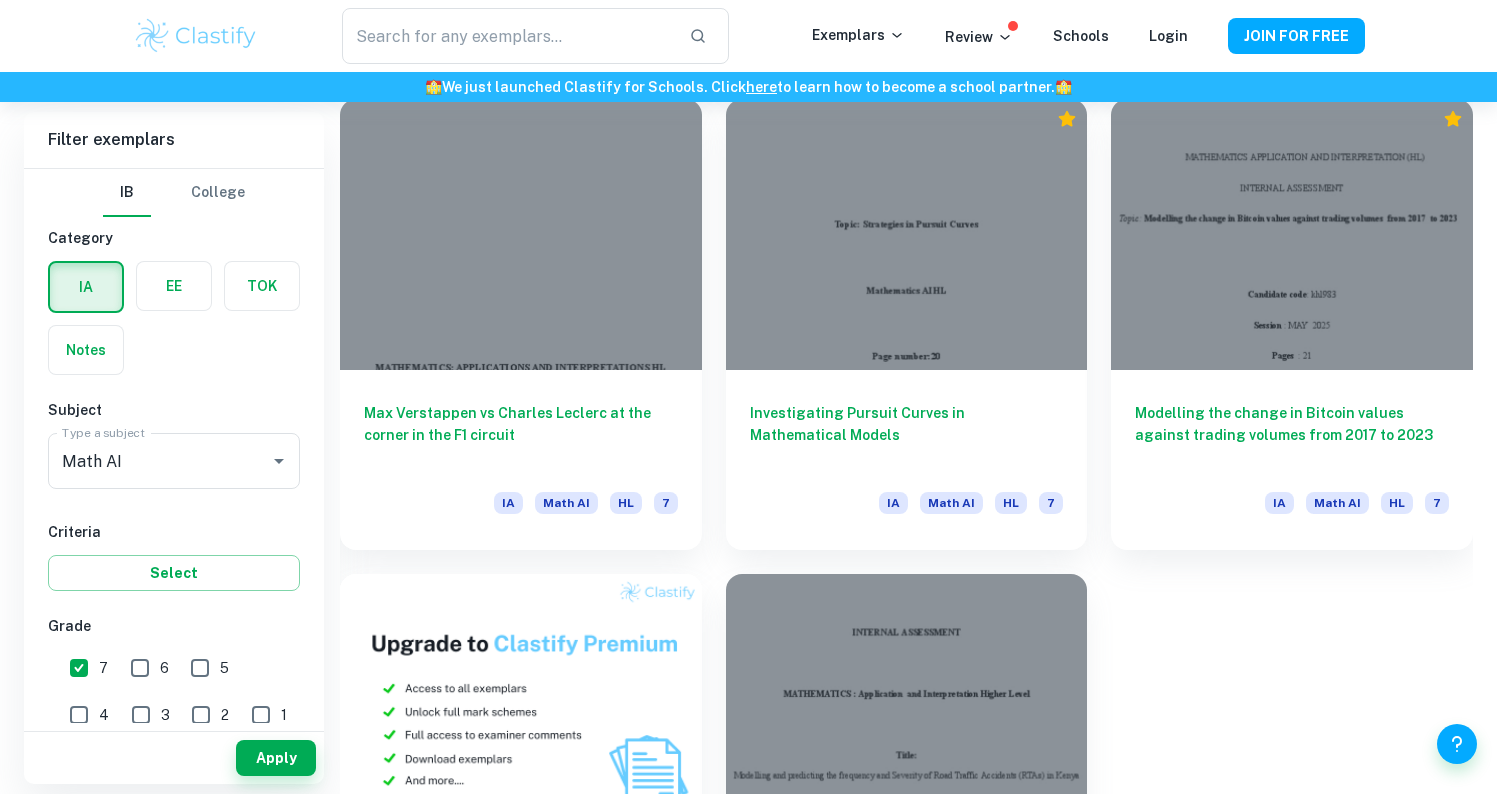 scroll, scrollTop: 844, scrollLeft: 0, axis: vertical 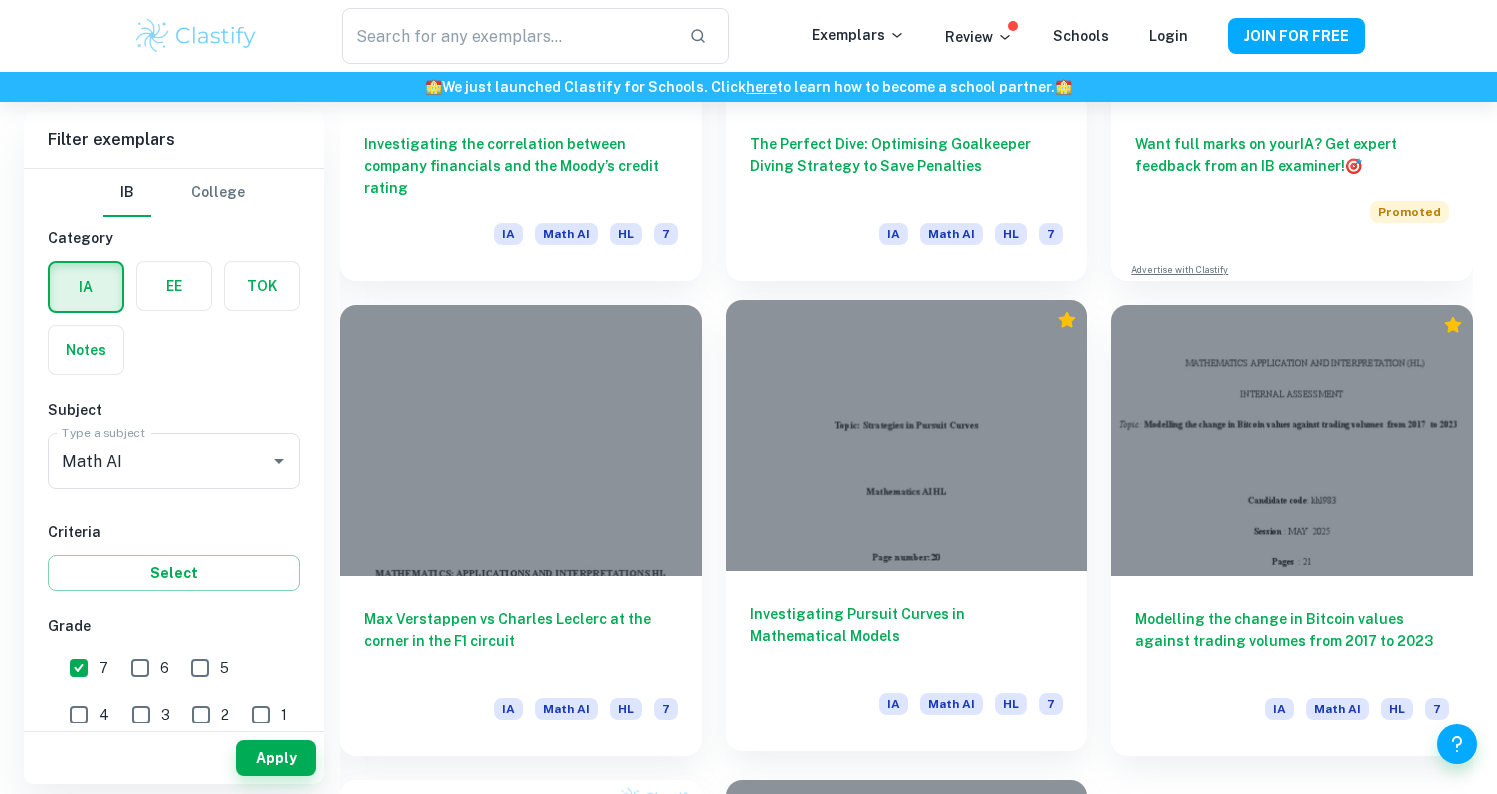click at bounding box center [907, 435] 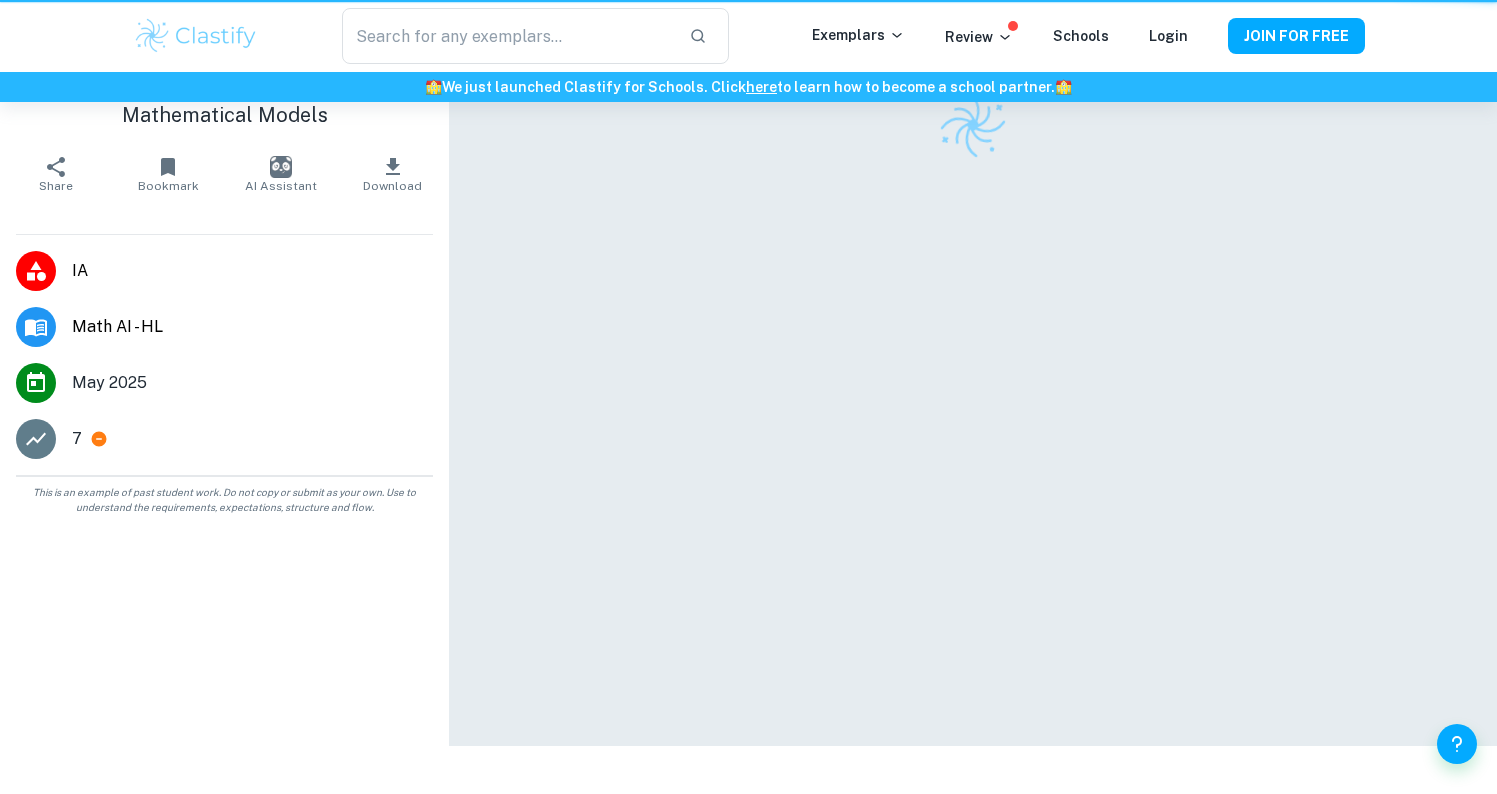 scroll, scrollTop: 0, scrollLeft: 0, axis: both 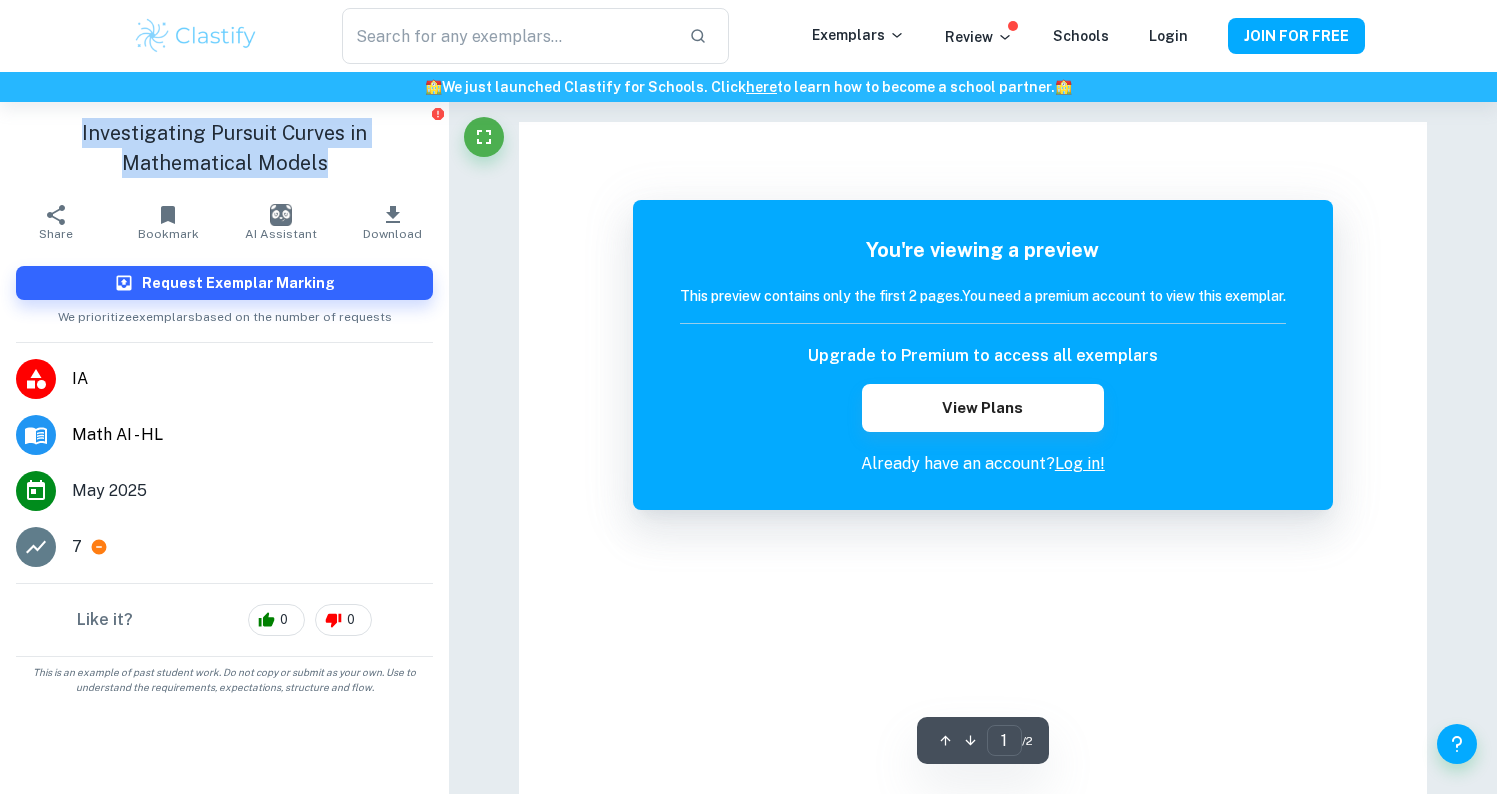 drag, startPoint x: 292, startPoint y: 171, endPoint x: 14, endPoint y: 127, distance: 281.46048 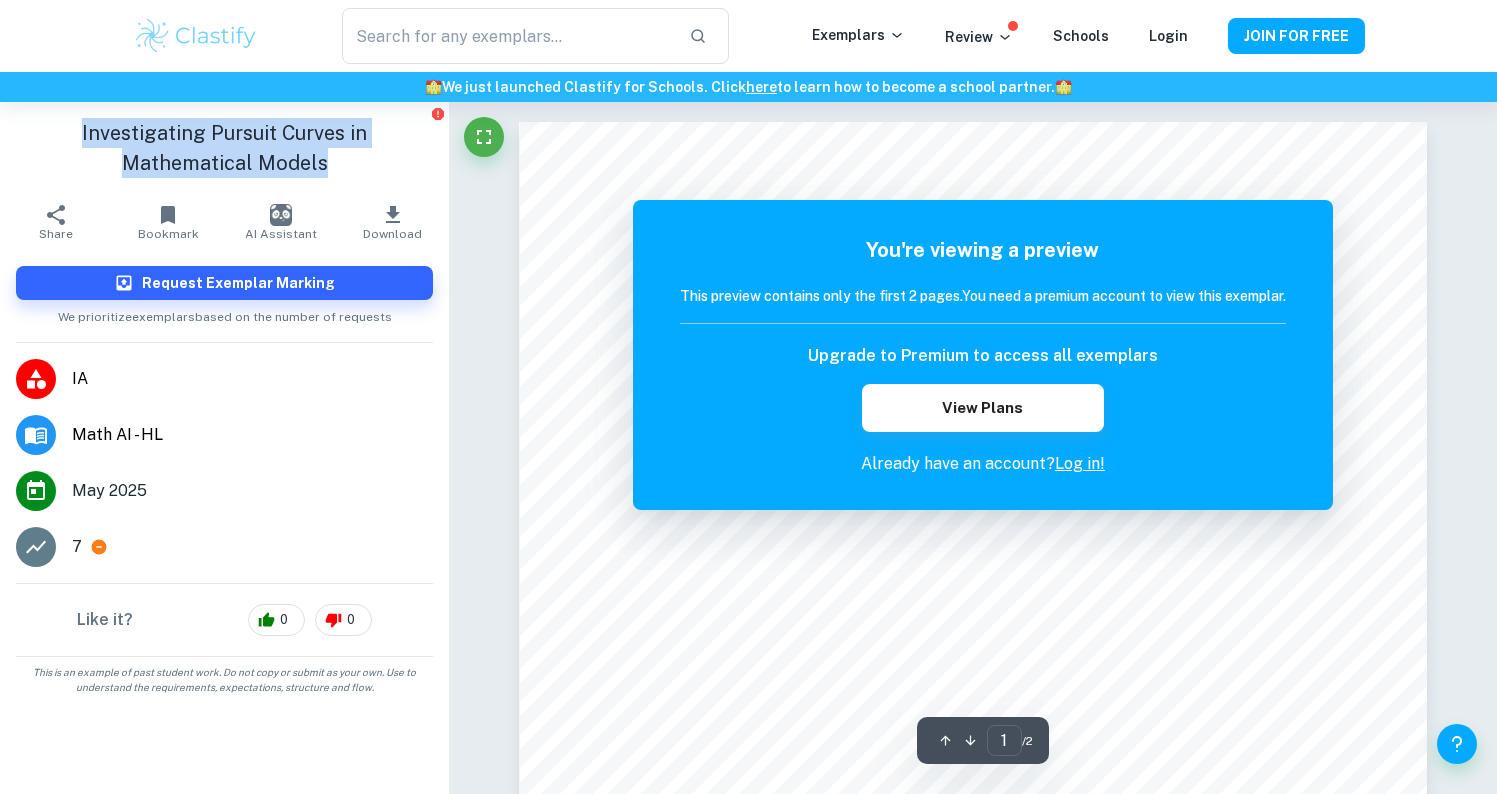 copy on "Investigating Pursuit Curves in Mathematical Models" 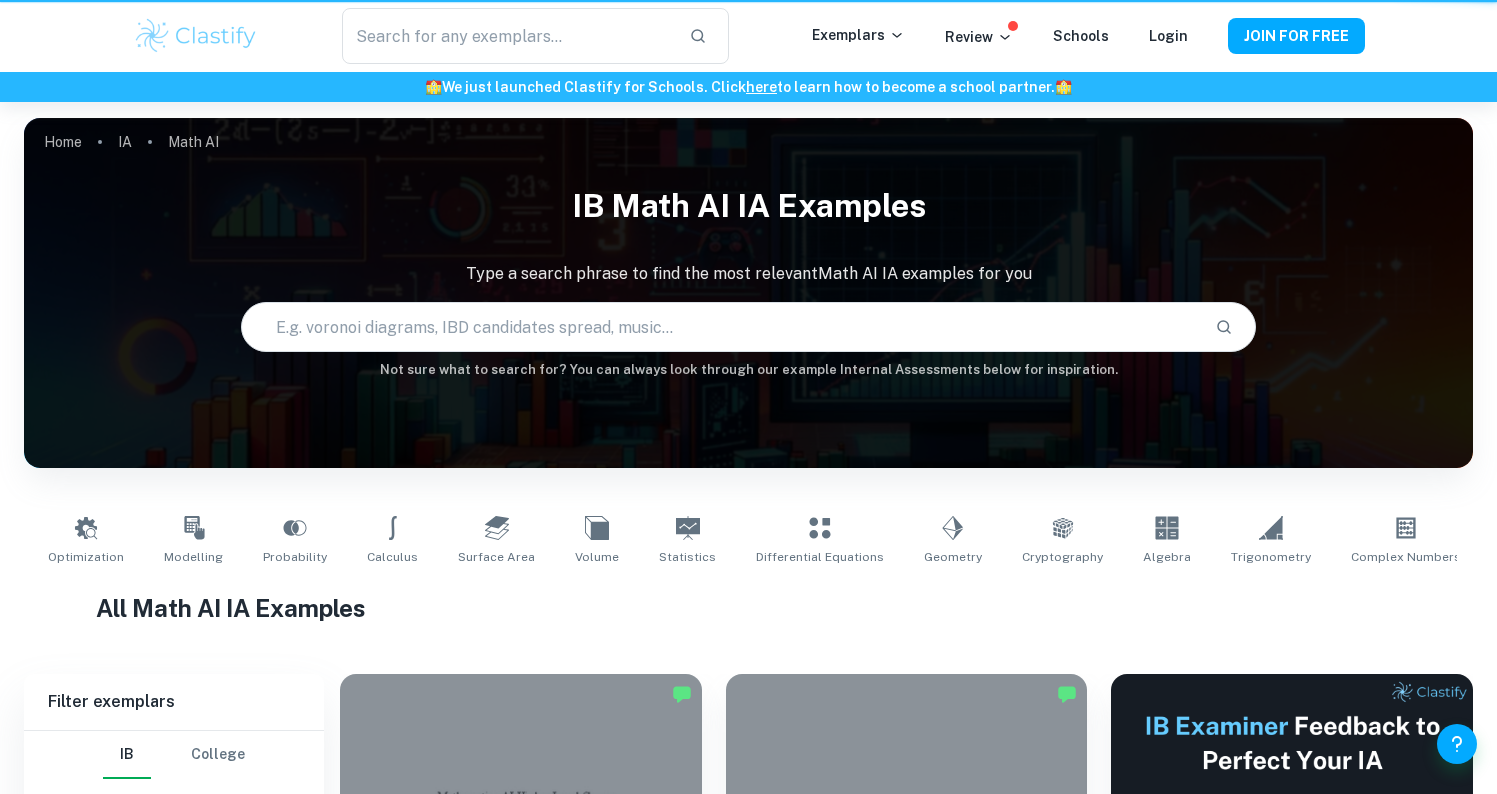 scroll, scrollTop: 844, scrollLeft: 0, axis: vertical 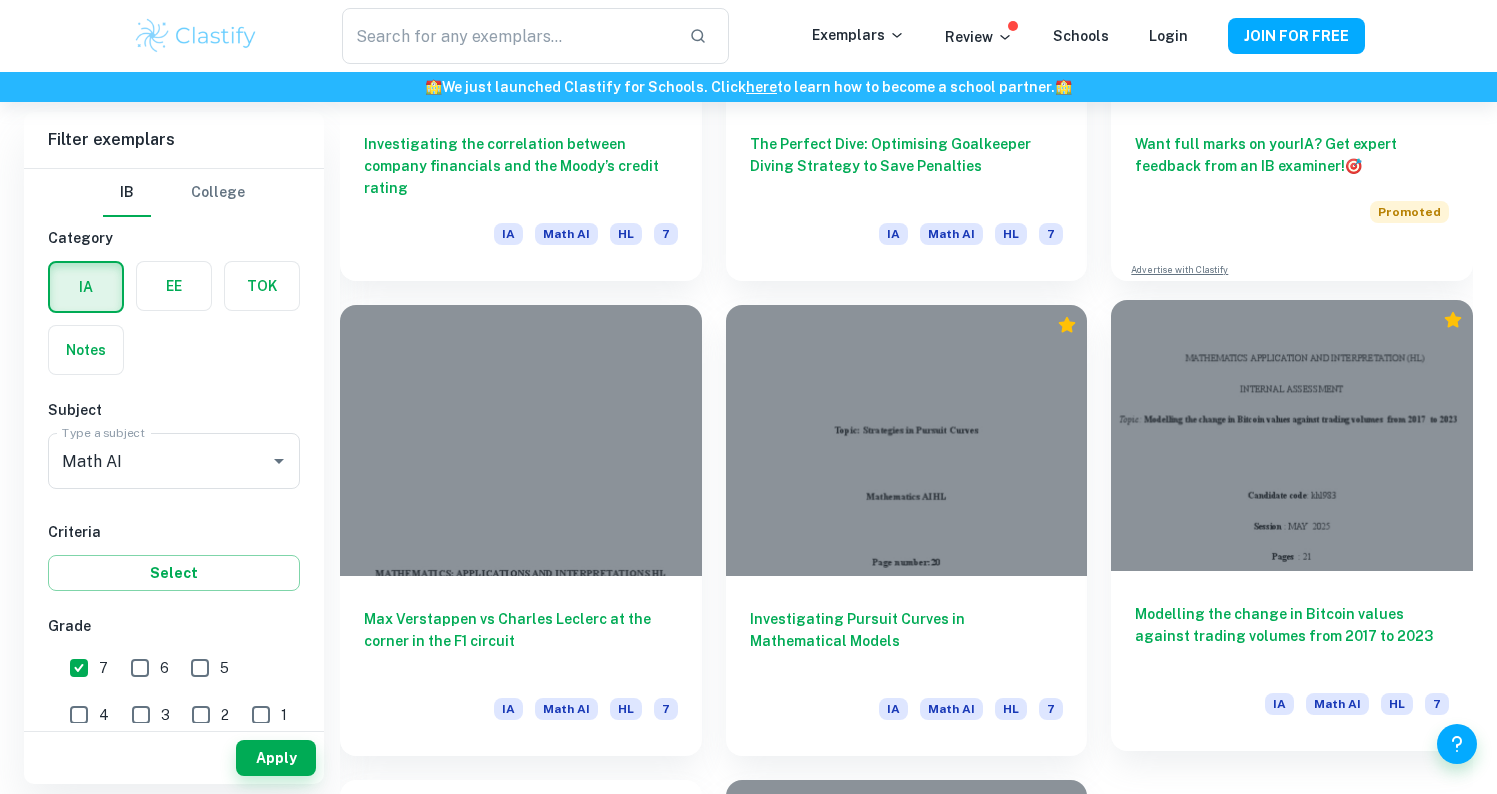 click on "Modelling the change in Bitcoin values against trading volumes from 2017 to 2023 IA Math AI HL 7" at bounding box center [1292, 661] 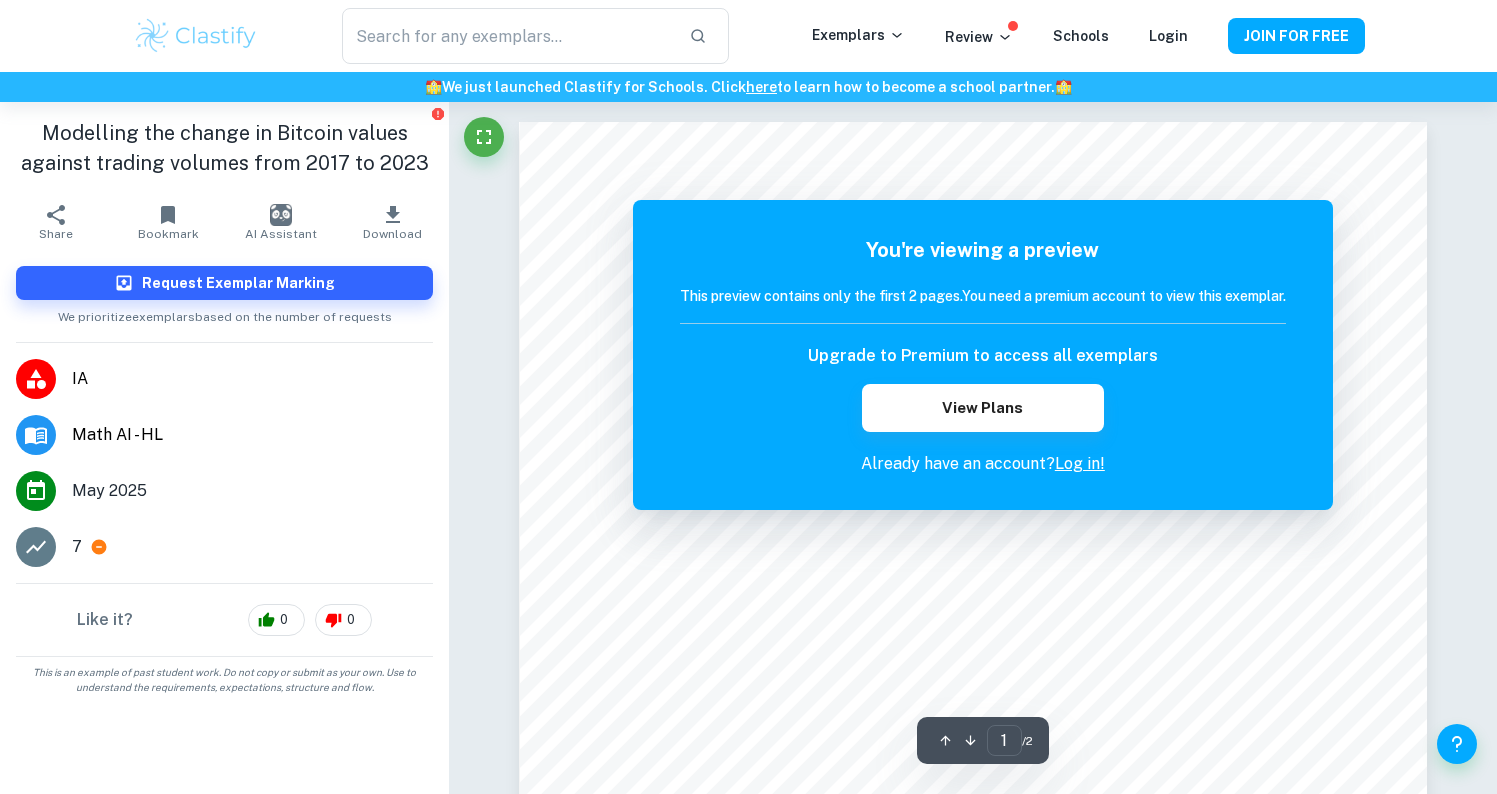 drag, startPoint x: 427, startPoint y: 157, endPoint x: 51, endPoint y: 132, distance: 376.8302 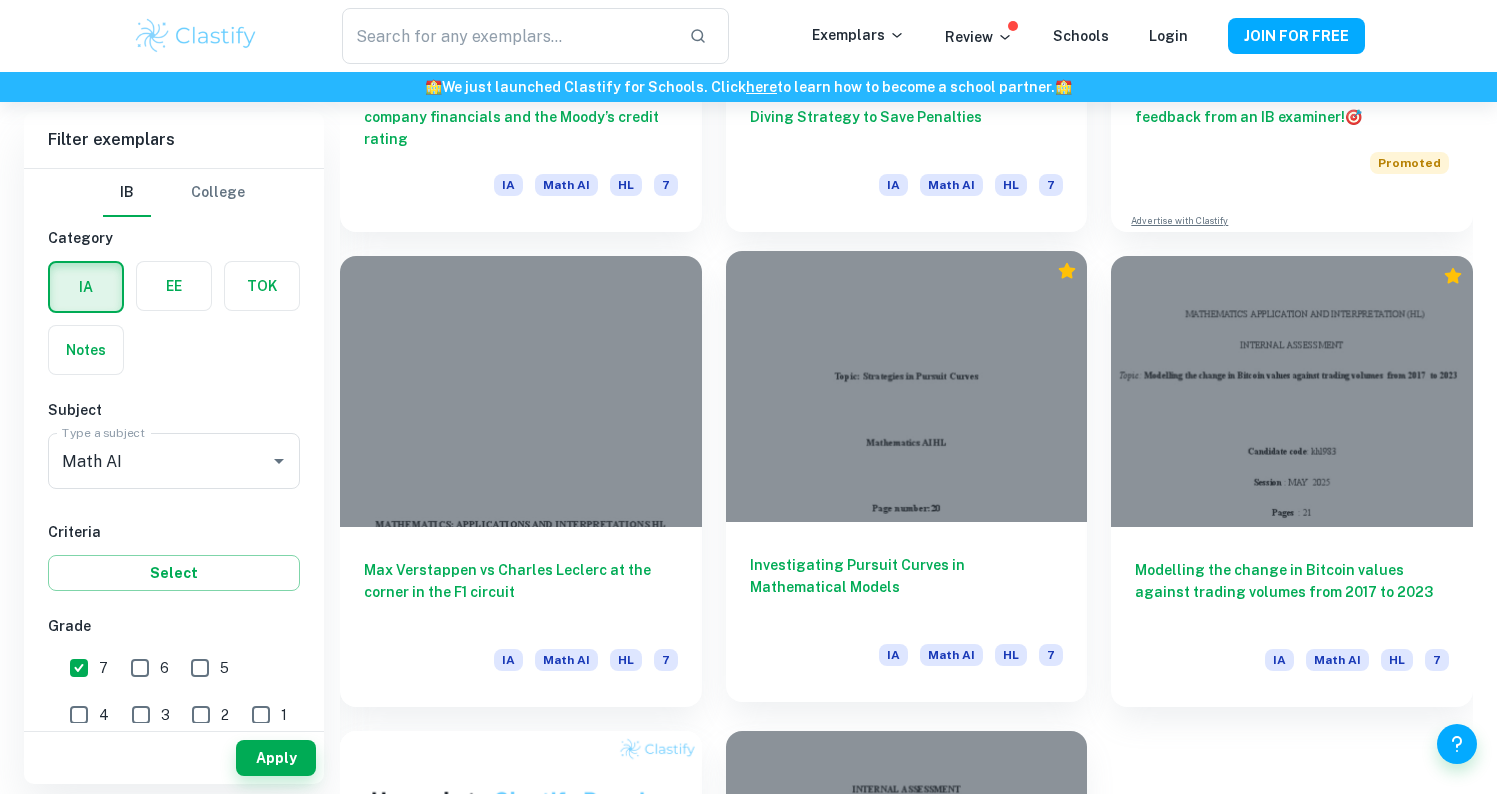 scroll, scrollTop: 687, scrollLeft: 0, axis: vertical 